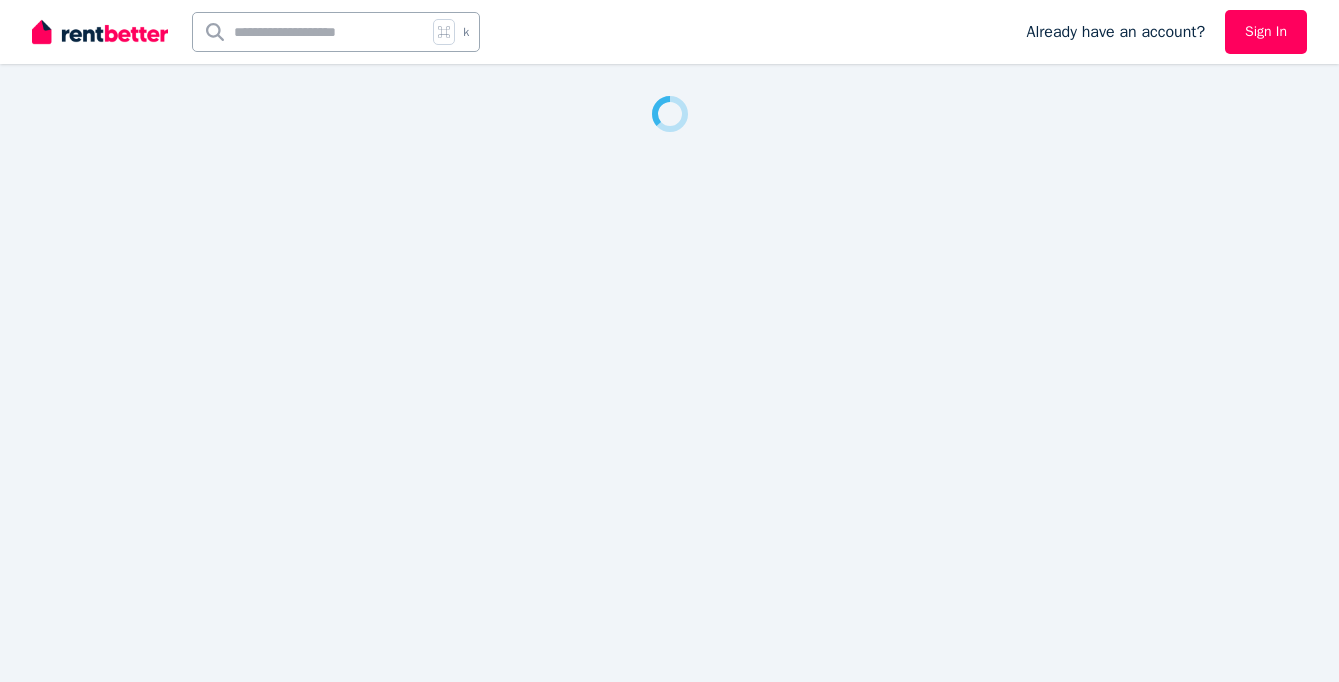scroll, scrollTop: 0, scrollLeft: 0, axis: both 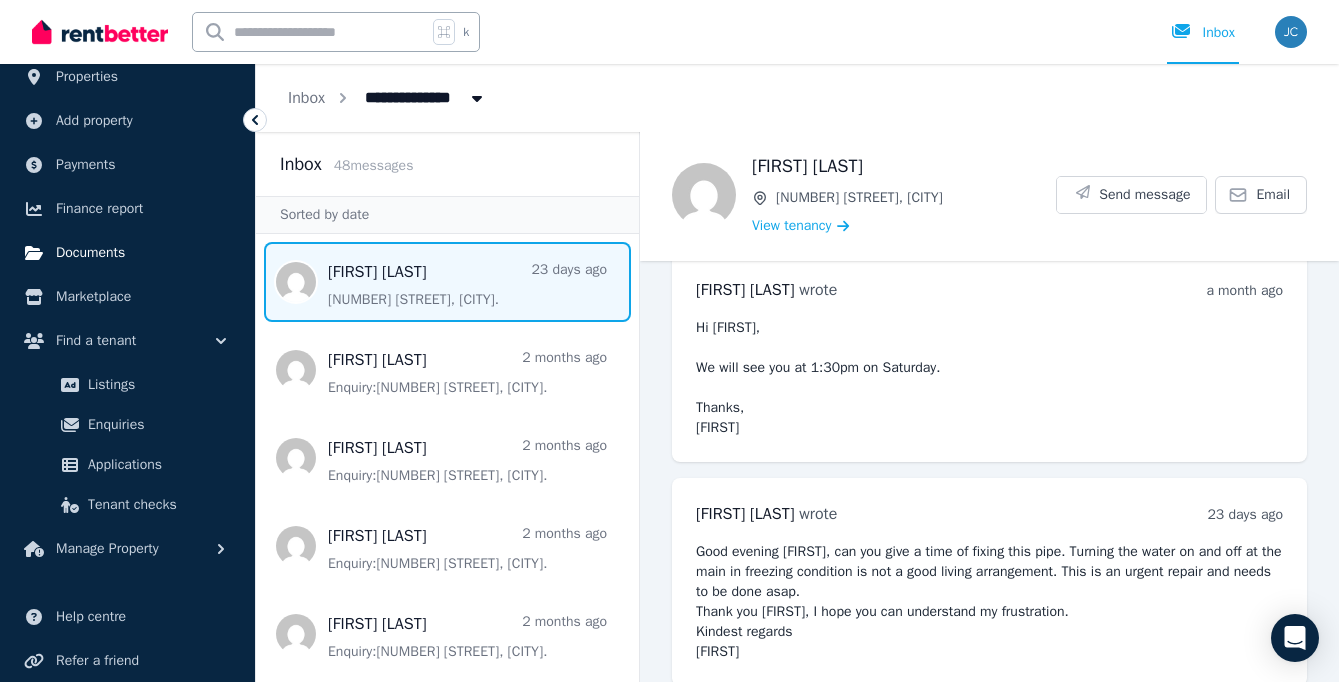 click on "Documents" at bounding box center [90, 253] 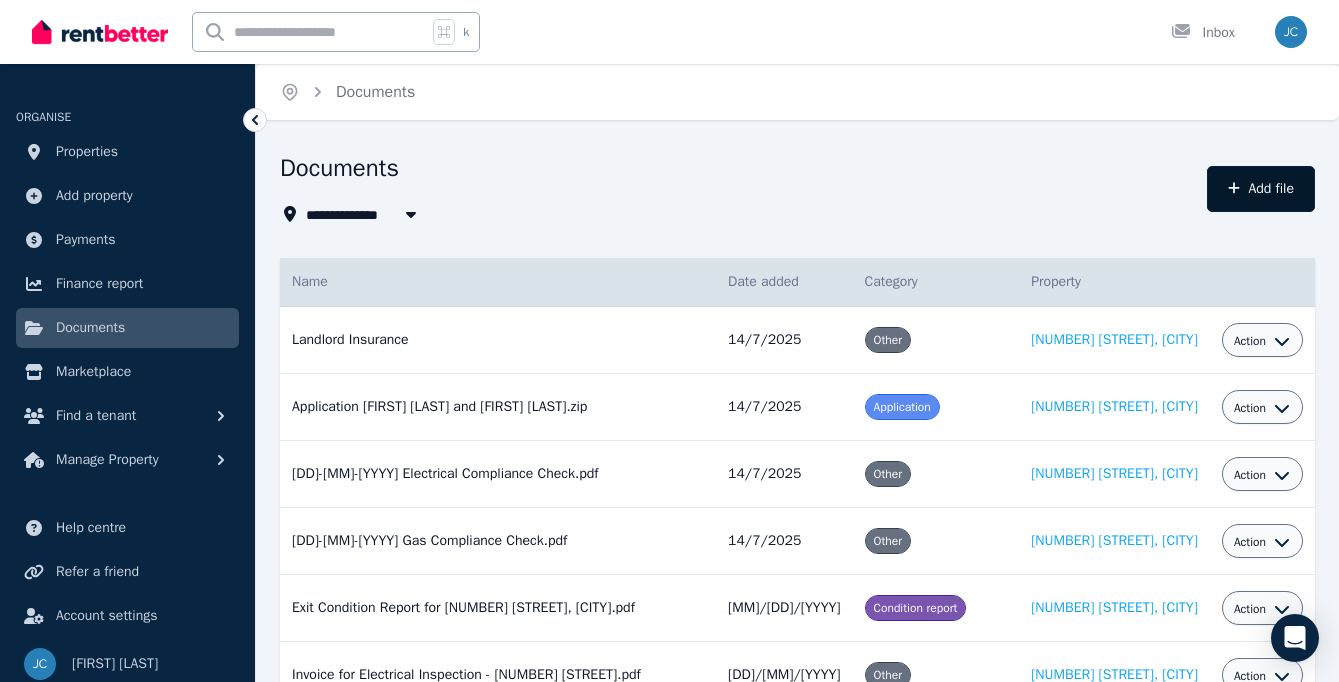 click on "Add file" at bounding box center [1261, 189] 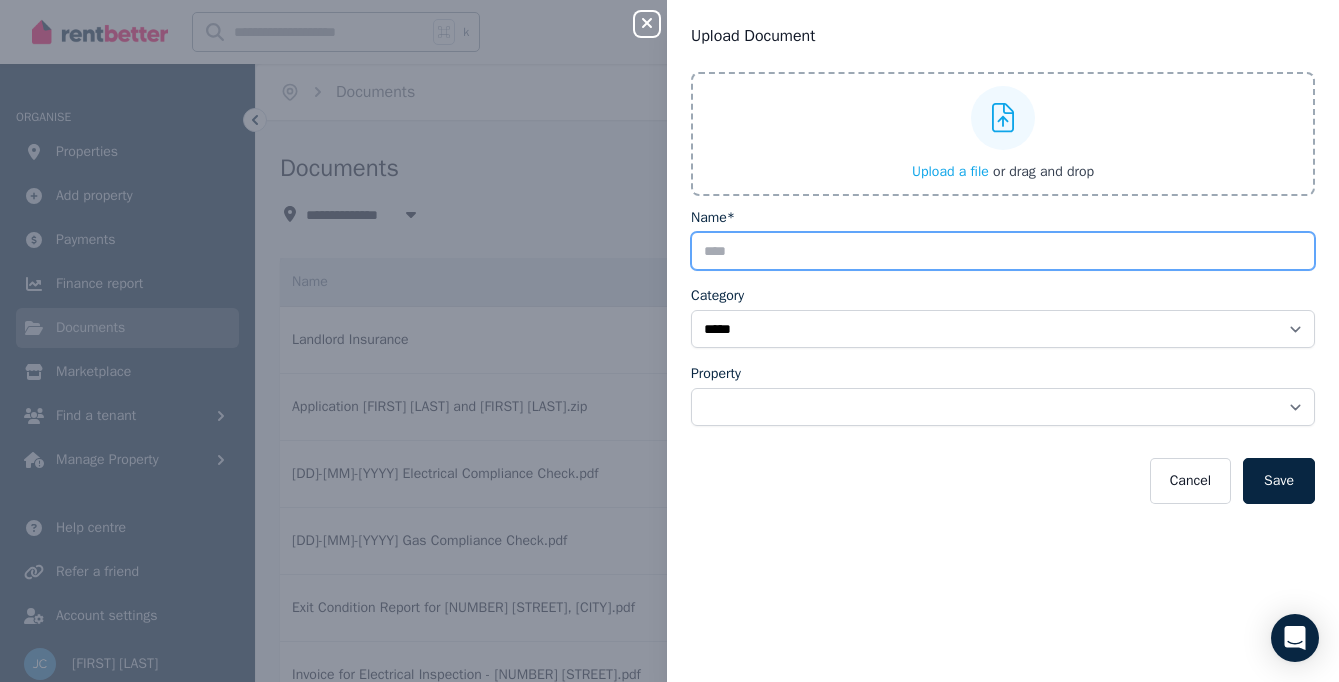 click on "Name*" at bounding box center [1003, 251] 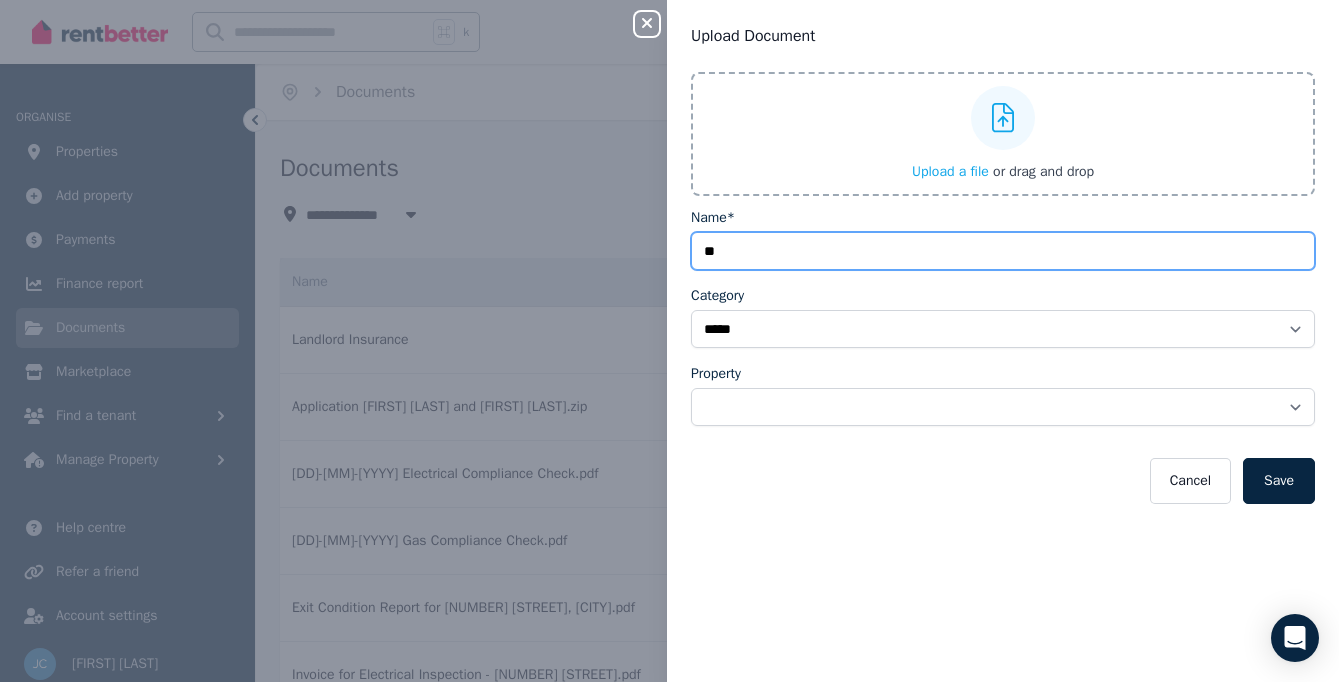 type on "*" 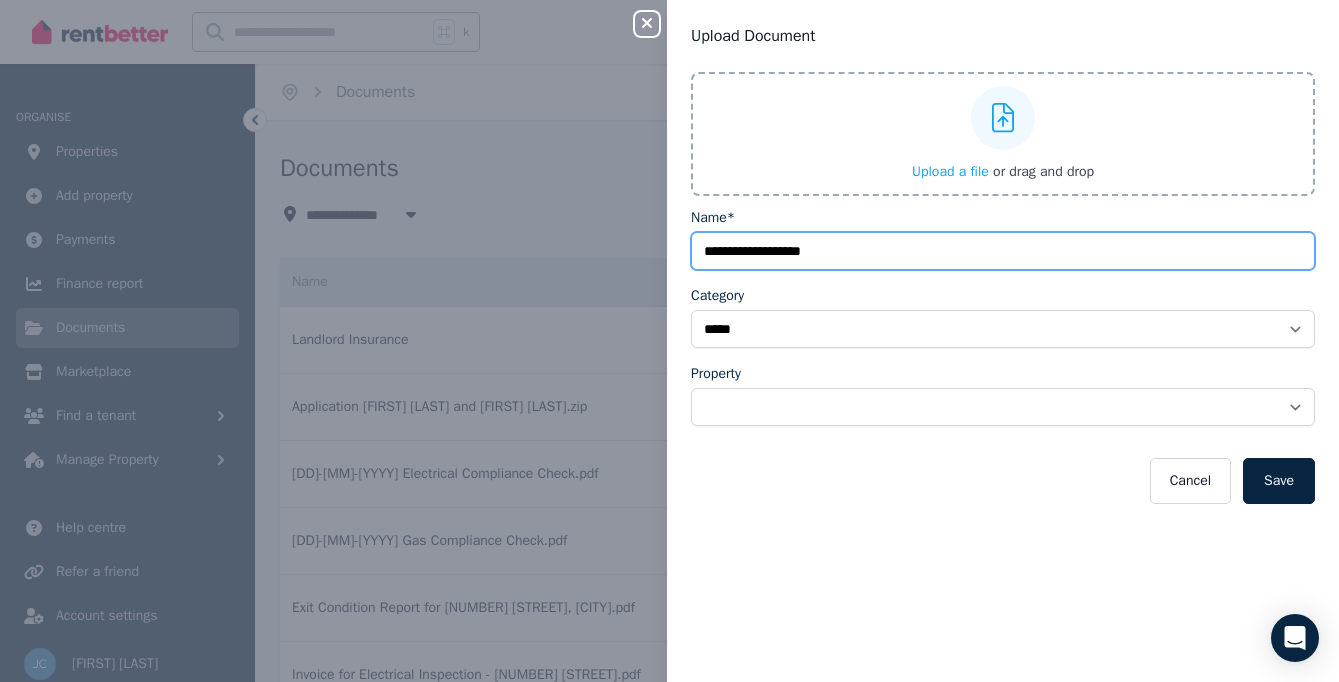 type on "**********" 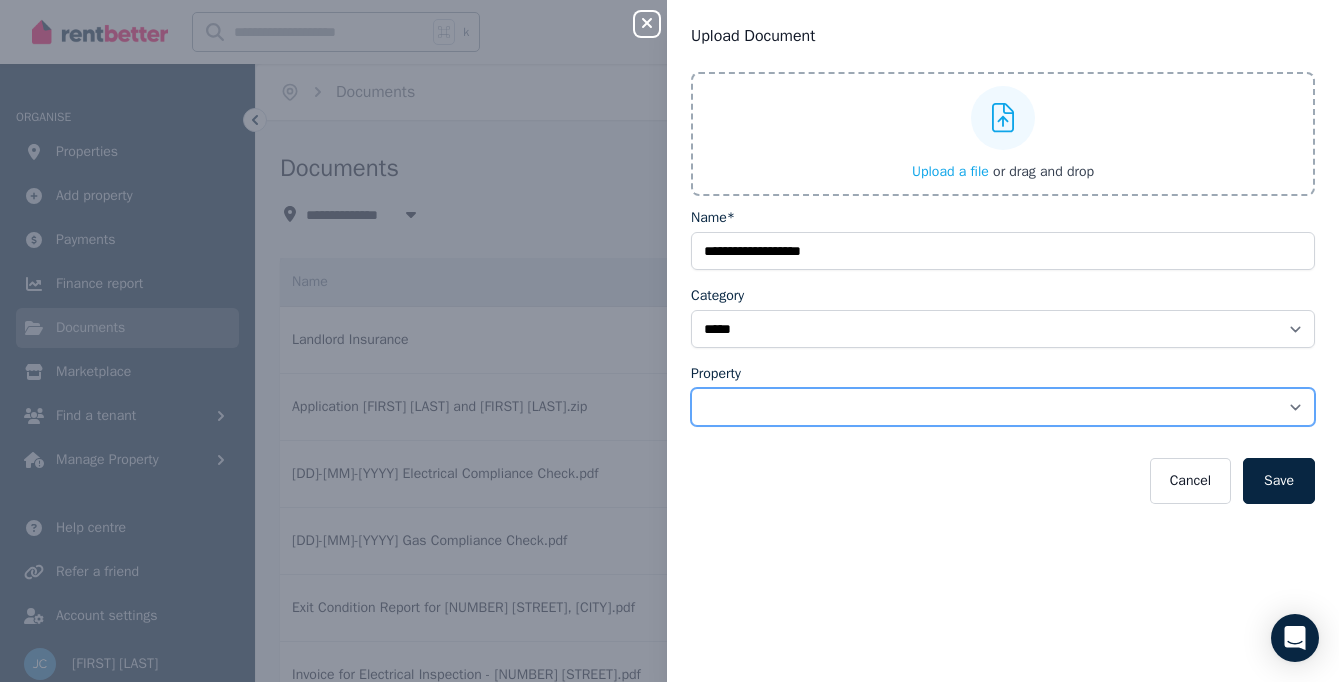 select on "**********" 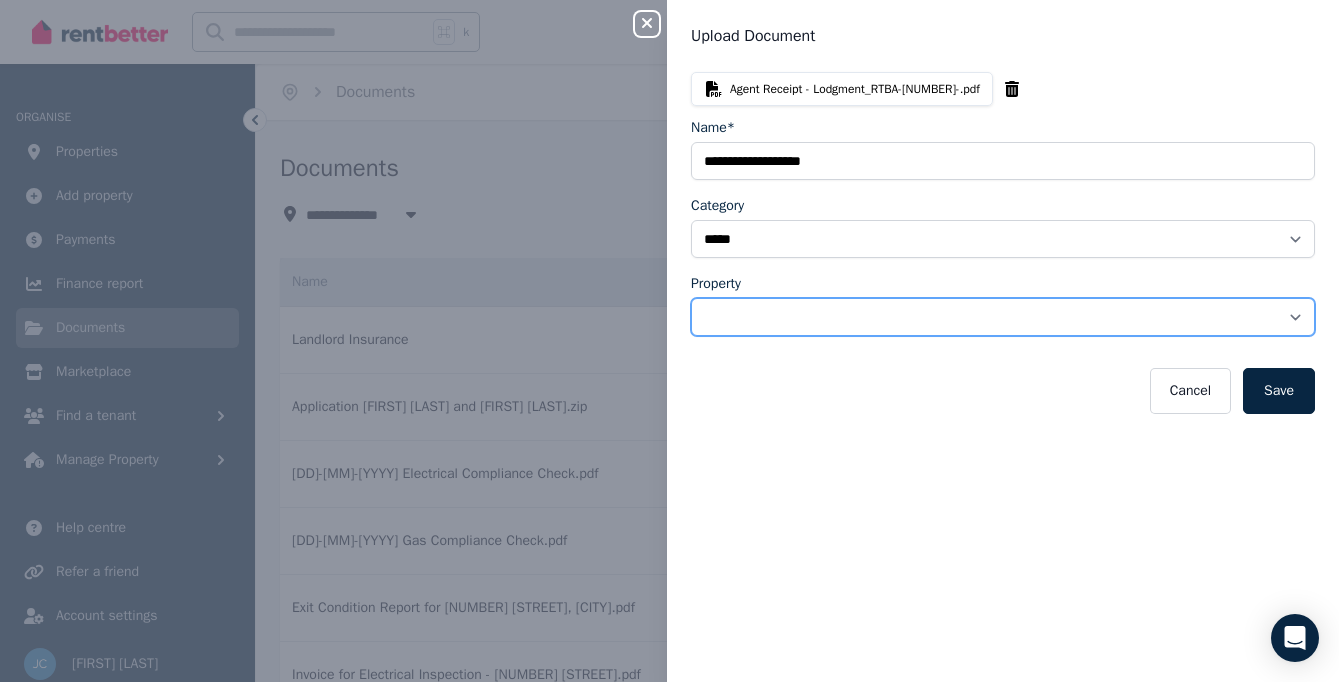 select on "**********" 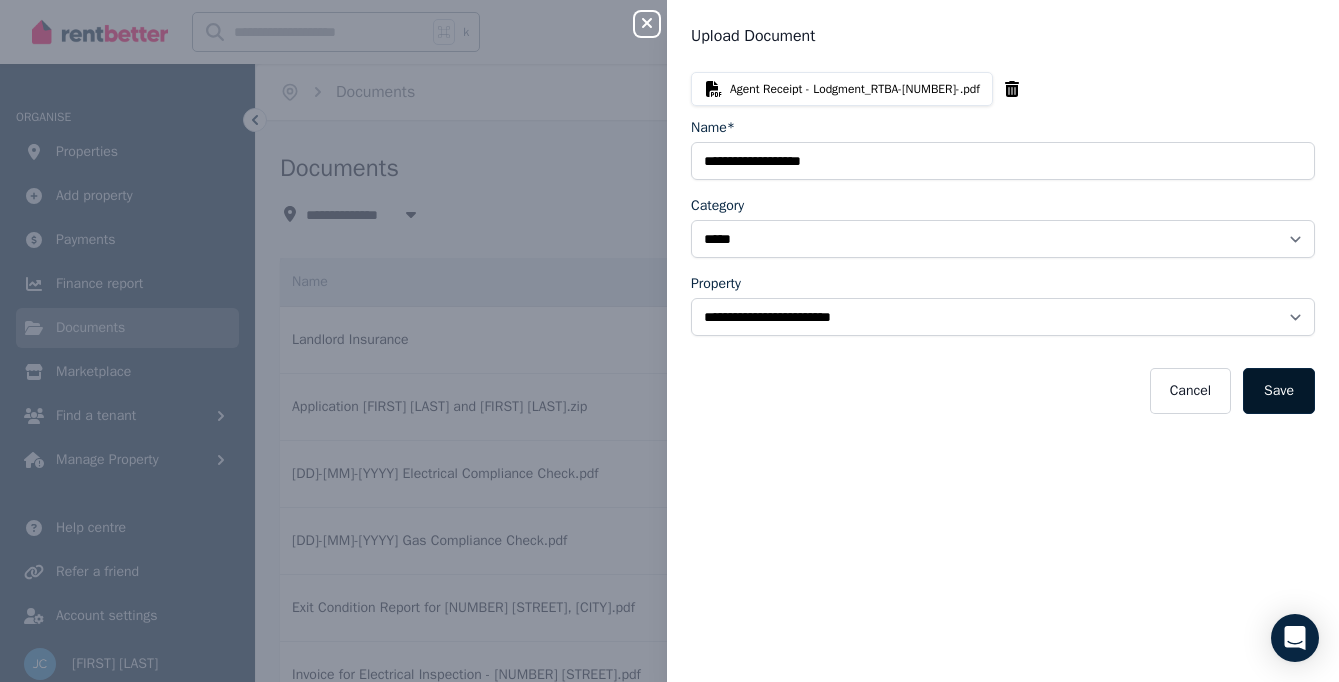 click on "Save" at bounding box center [1279, 391] 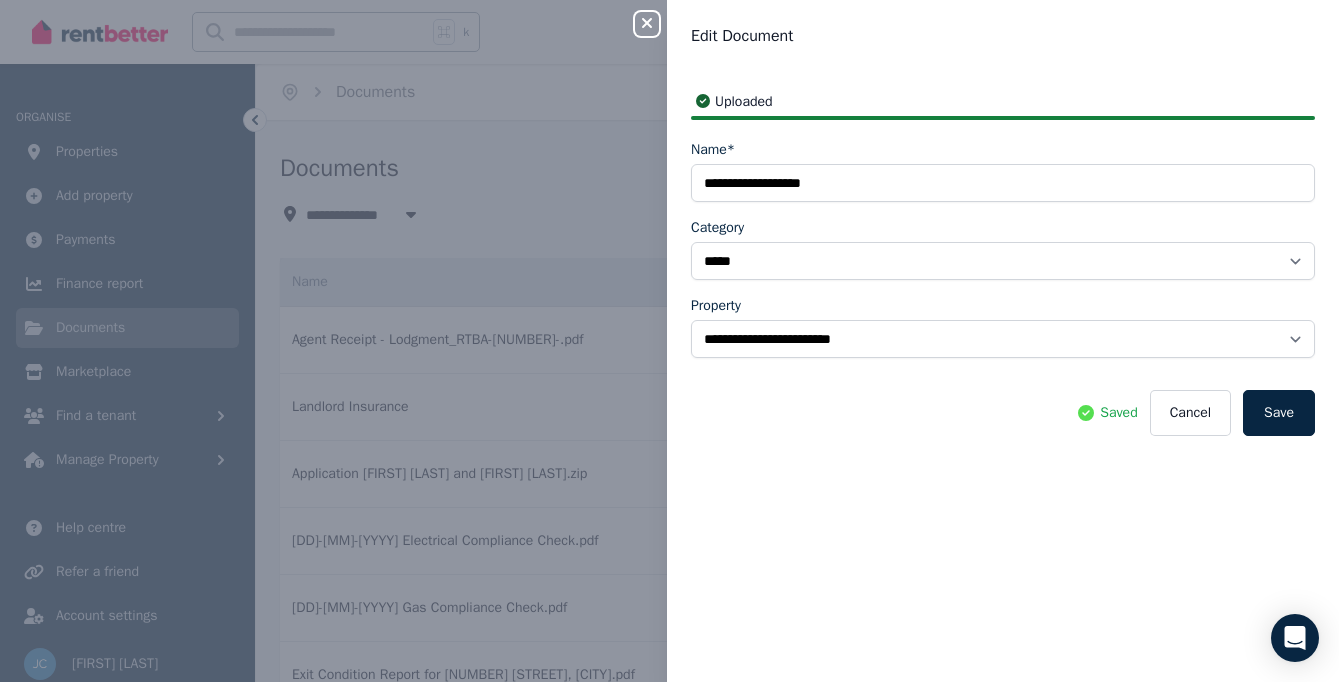 click 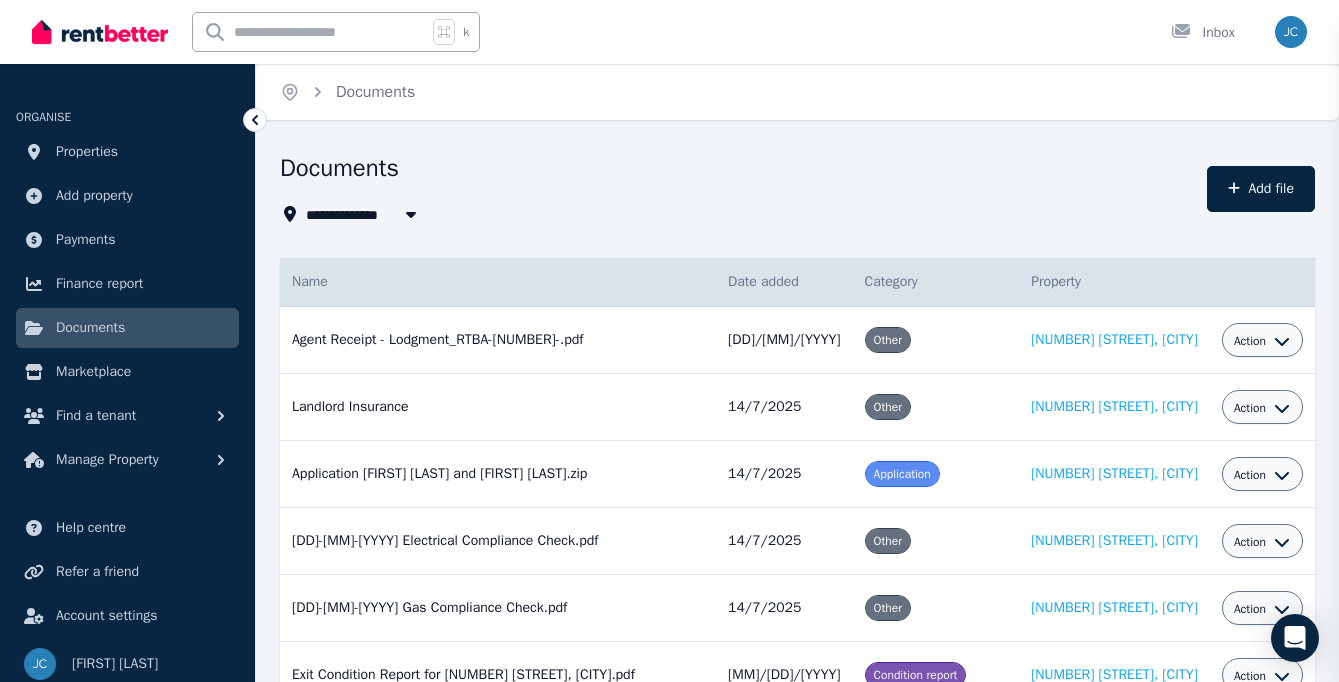 select 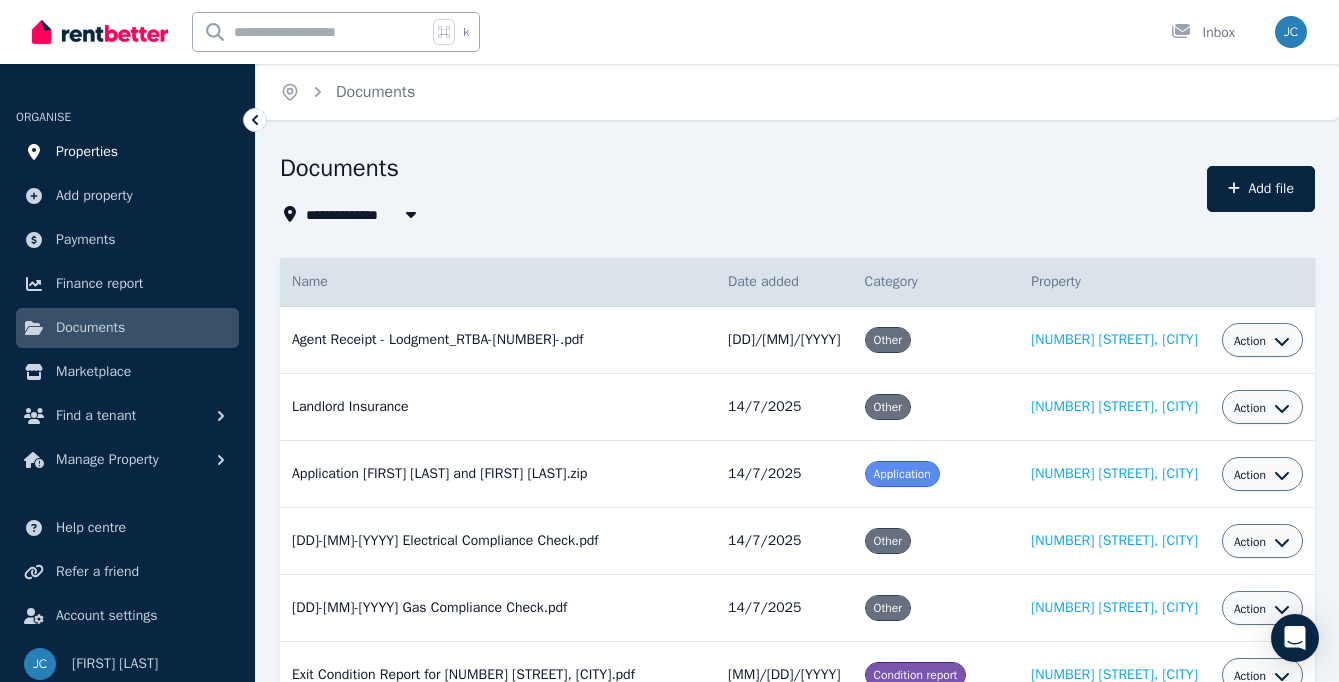 click on "Properties" at bounding box center [87, 152] 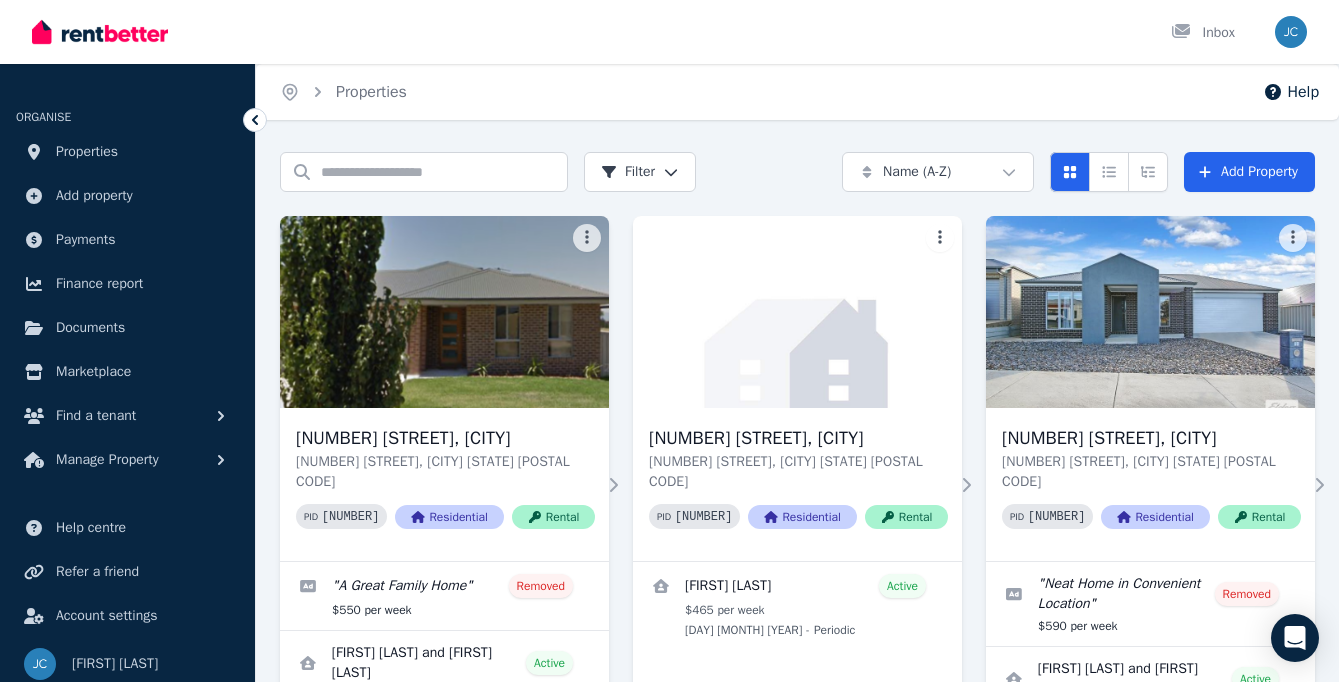 scroll, scrollTop: 0, scrollLeft: 0, axis: both 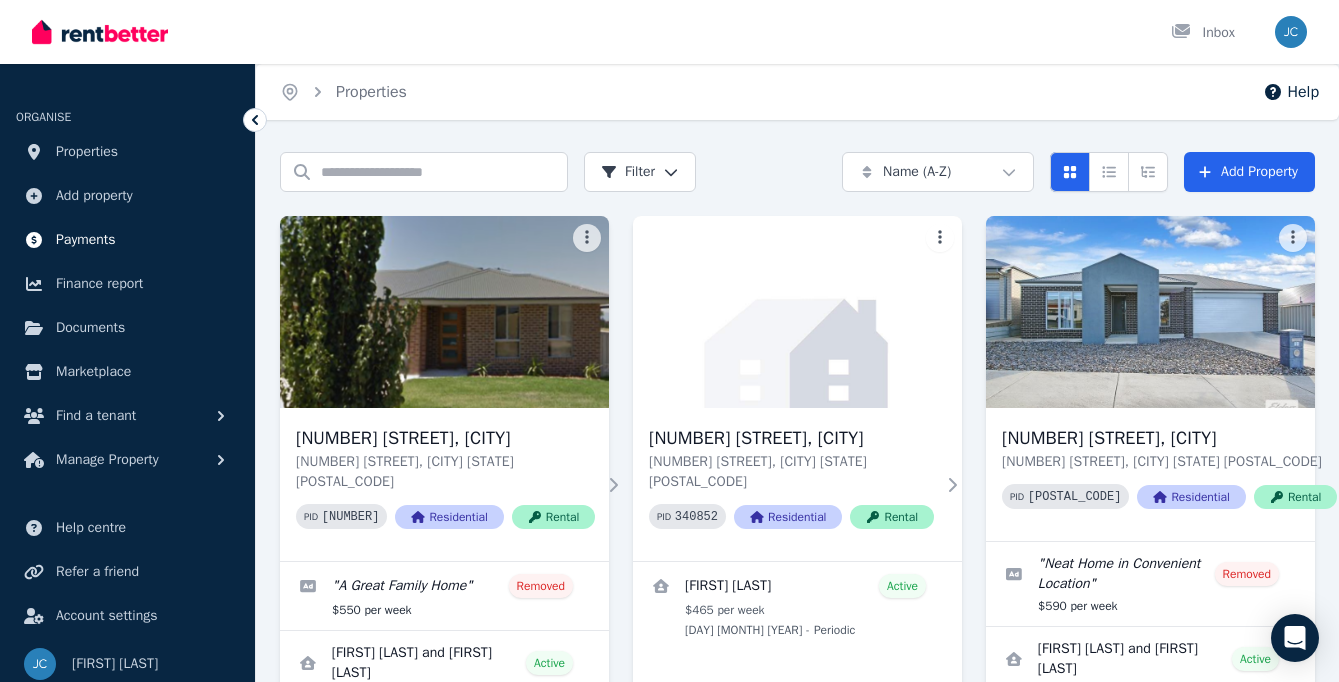 click on "Payments" at bounding box center [86, 240] 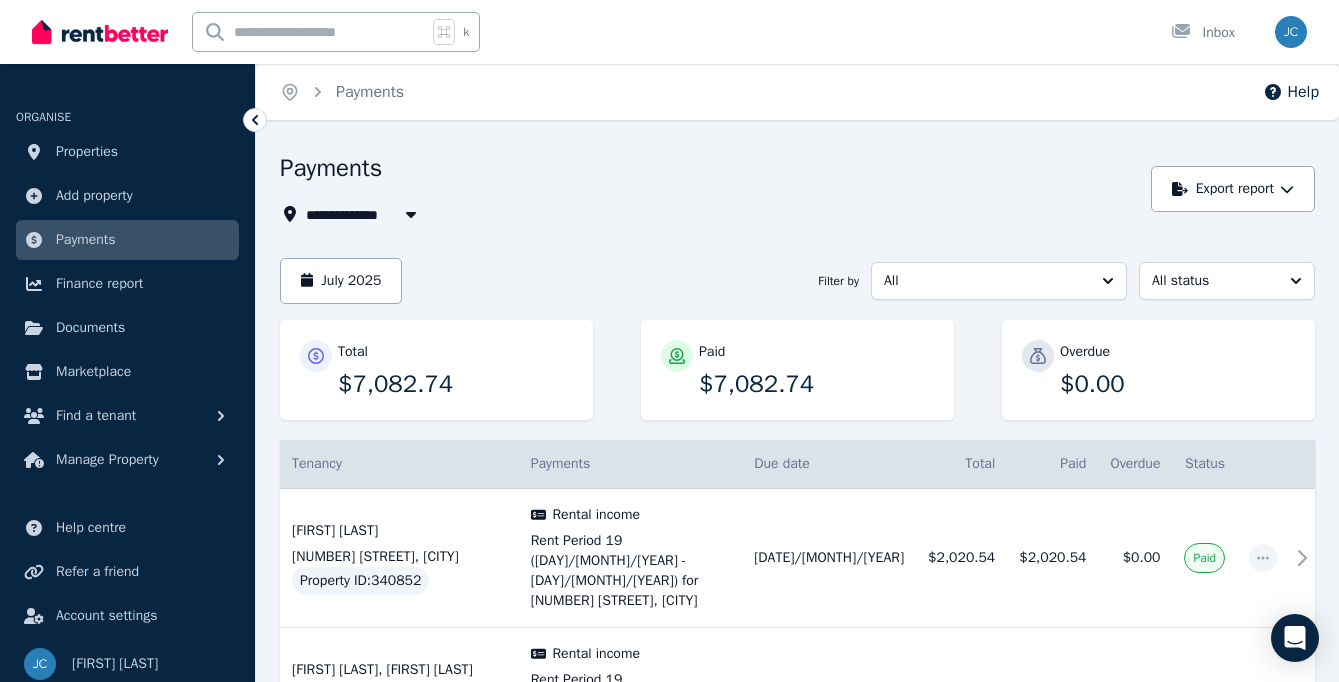 click on "All Properties" at bounding box center [364, 214] 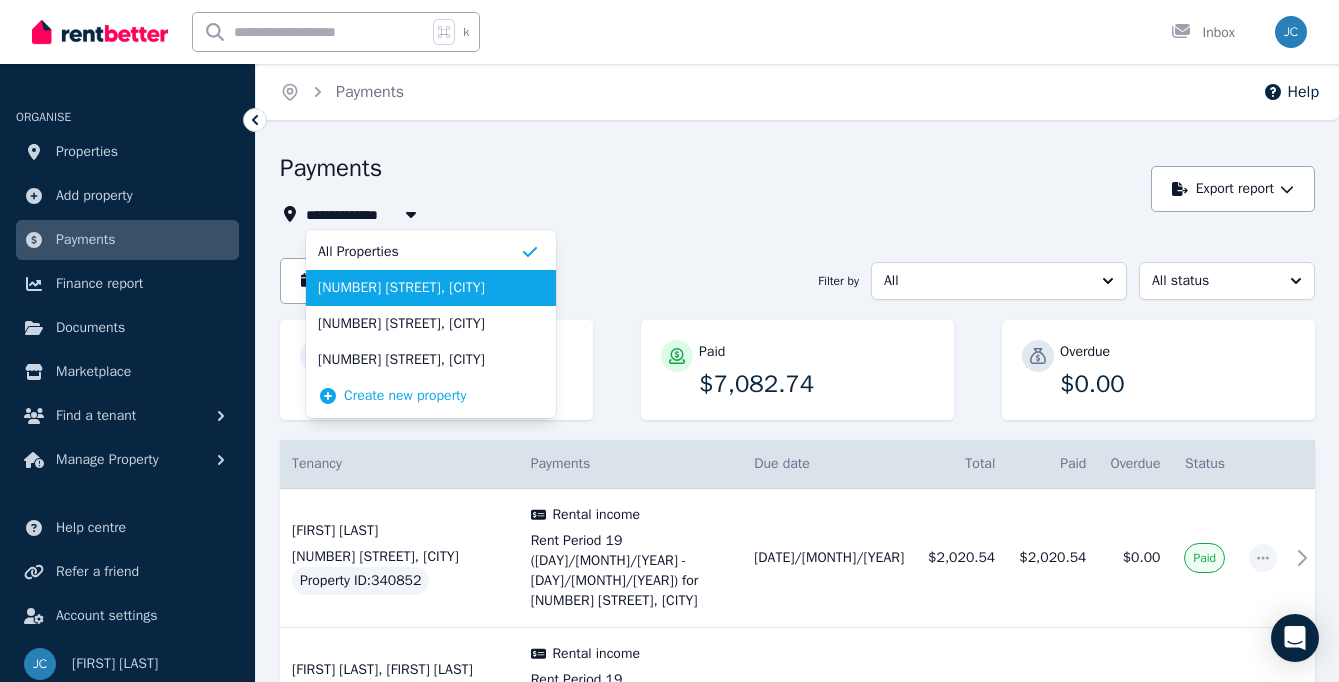 click on "[NUMBER] [STREET], [CITY]" at bounding box center (431, 288) 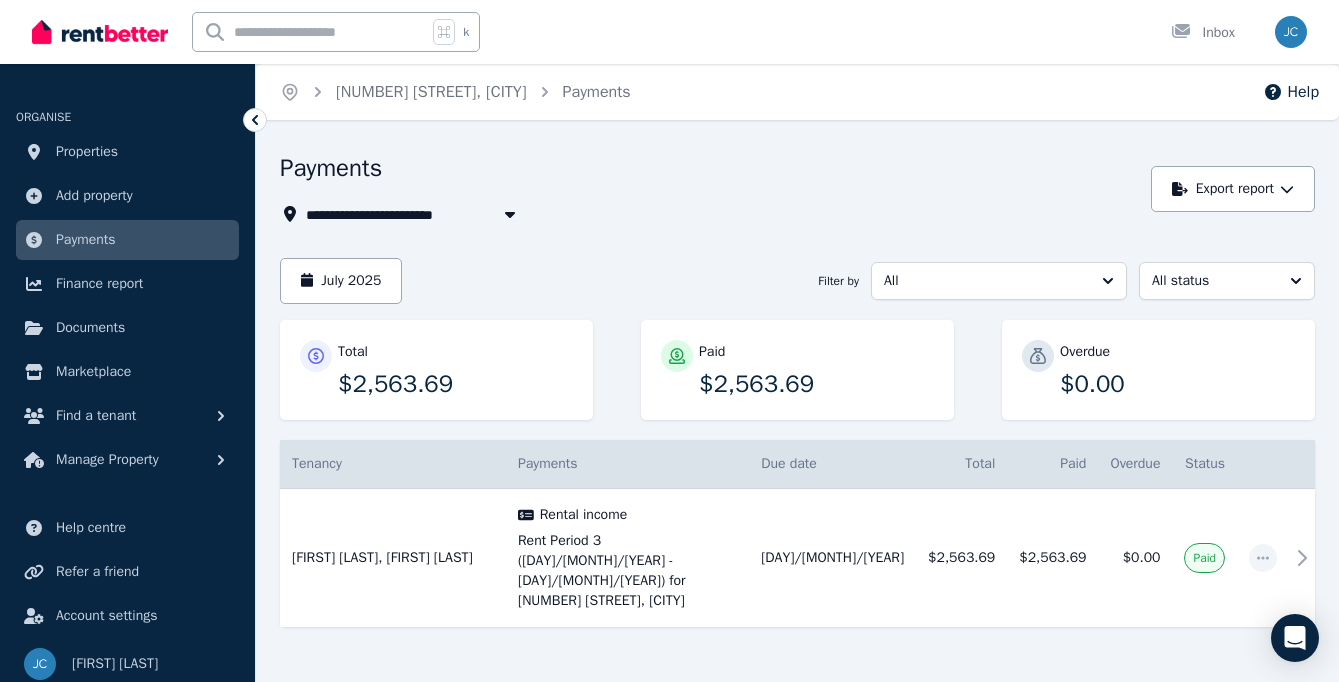 click on "All" at bounding box center (985, 281) 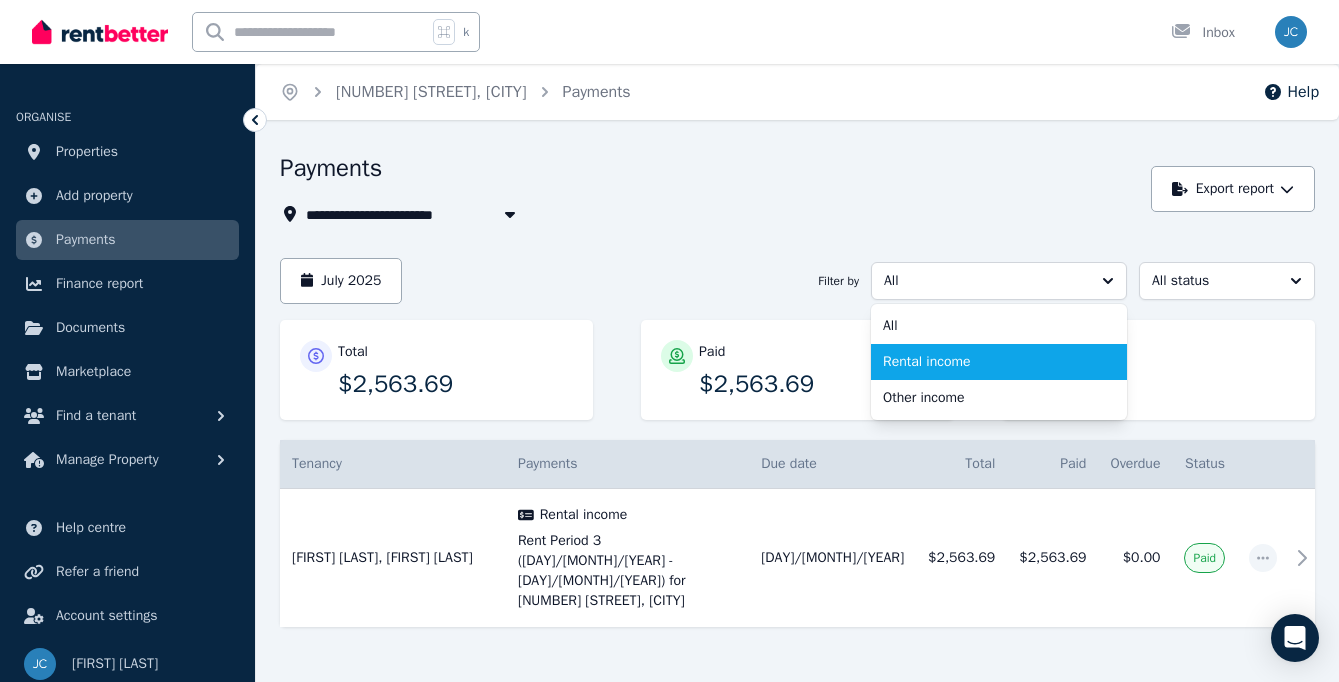 click on "Rental income" at bounding box center (987, 362) 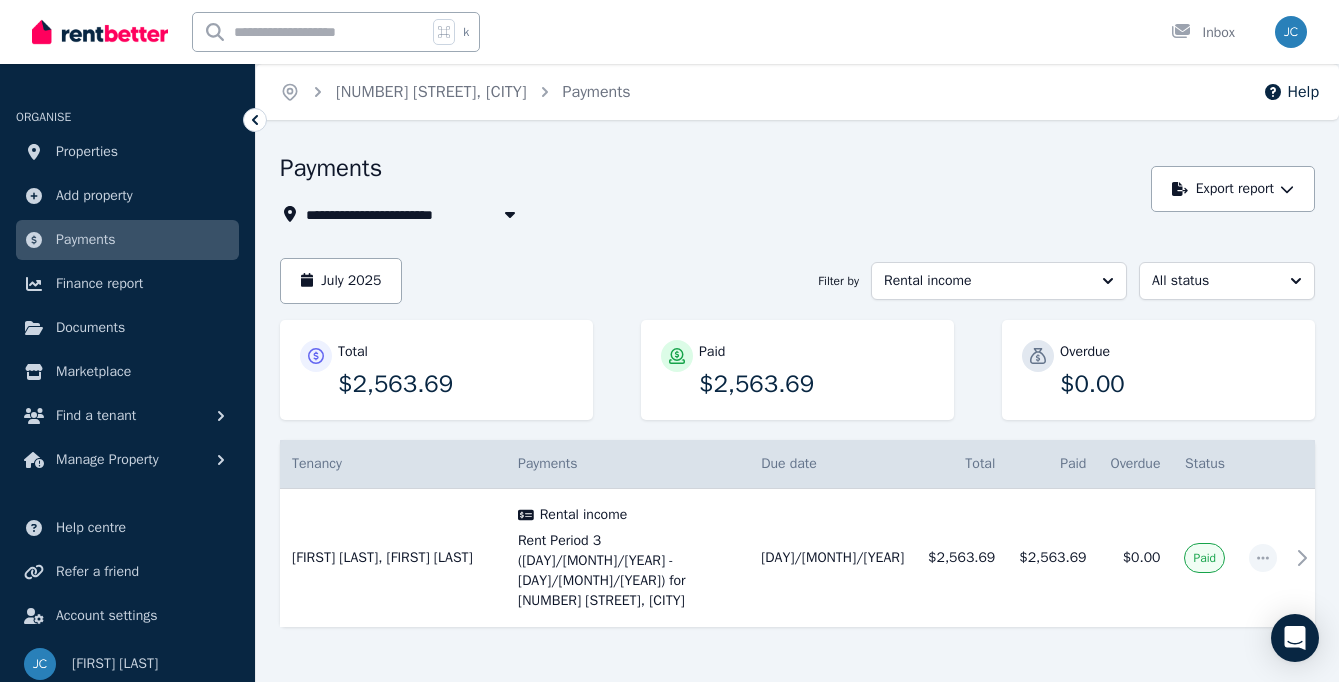 click on "All status" at bounding box center (1213, 281) 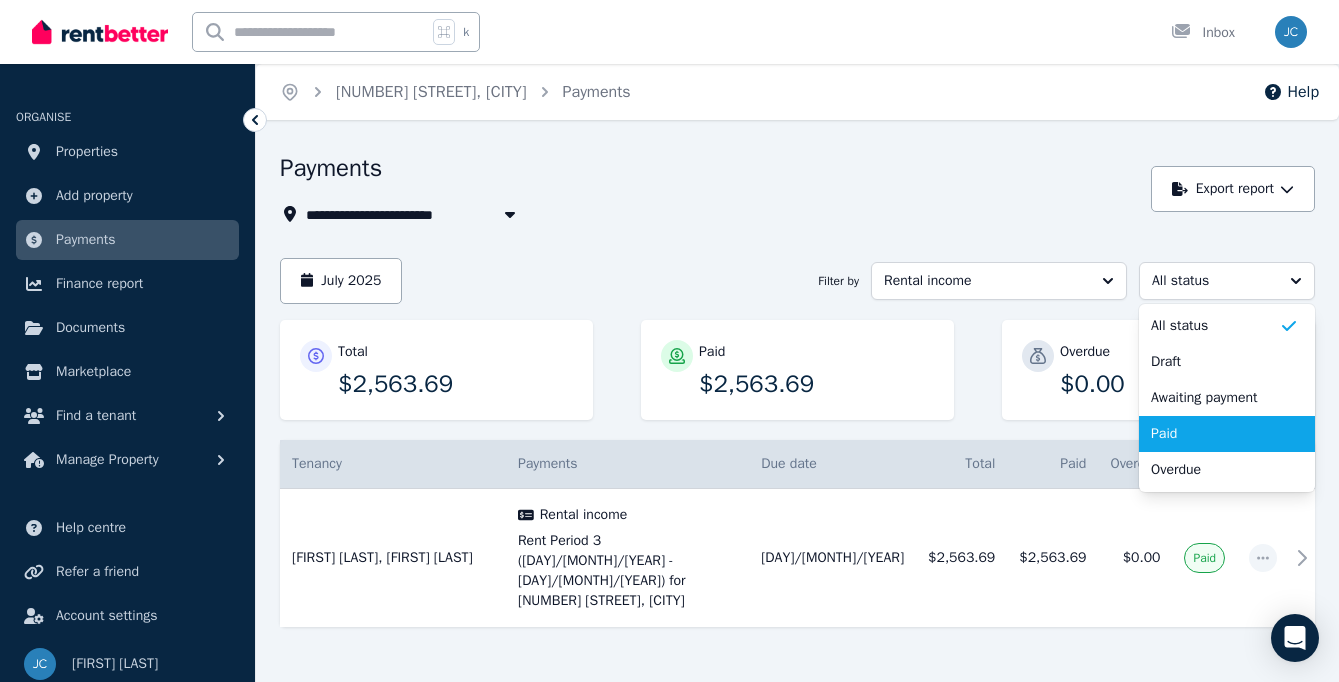 click on "Paid" at bounding box center (1215, 434) 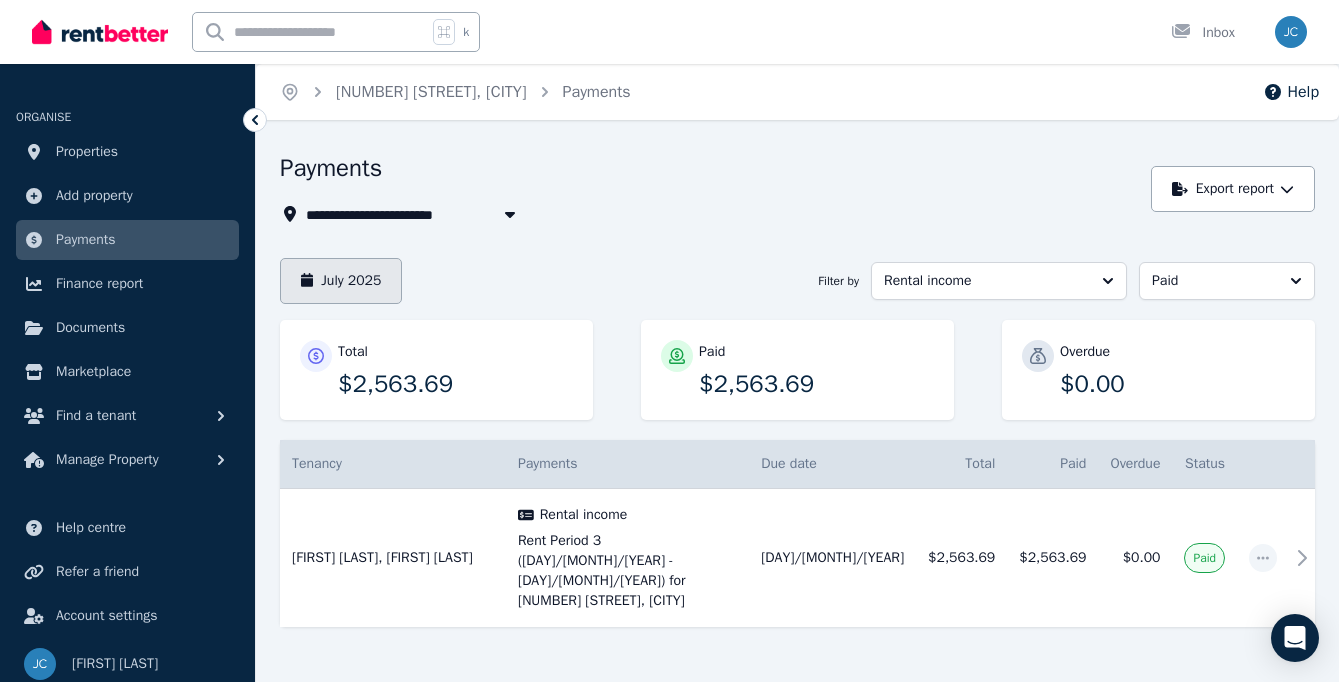 click on "July 2025" at bounding box center (341, 281) 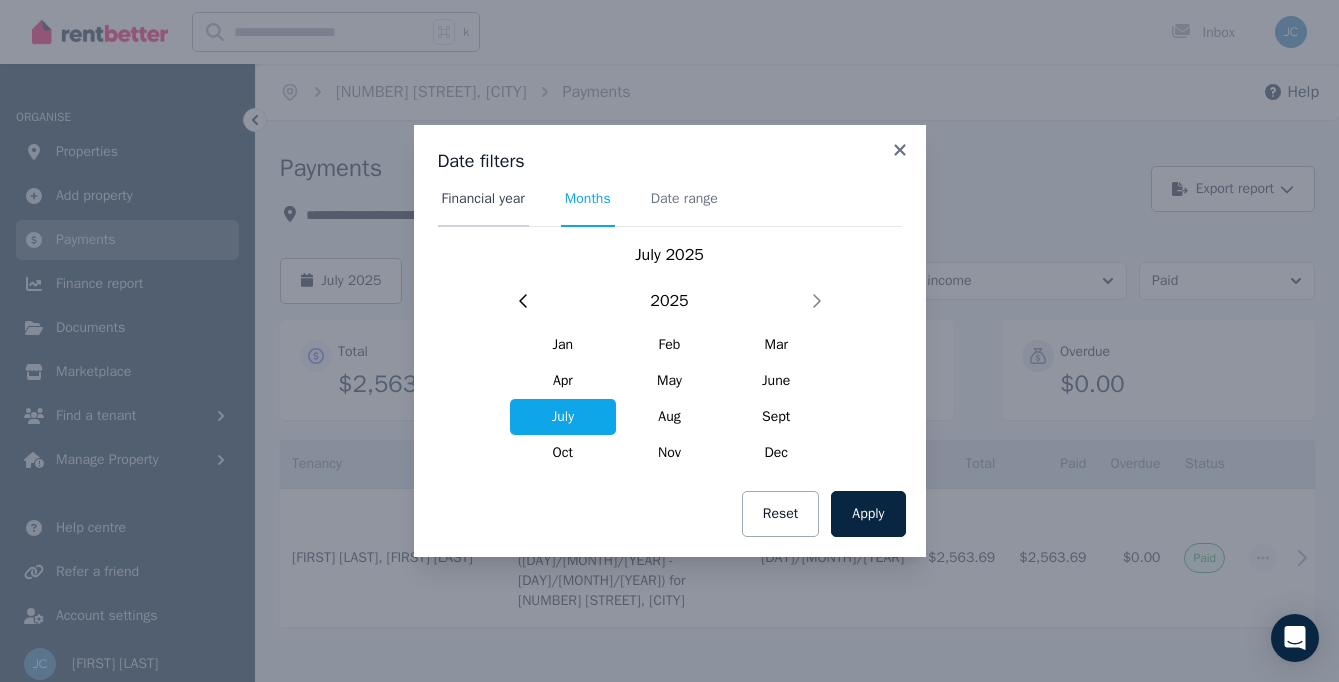 click on "Financial year" at bounding box center (483, 199) 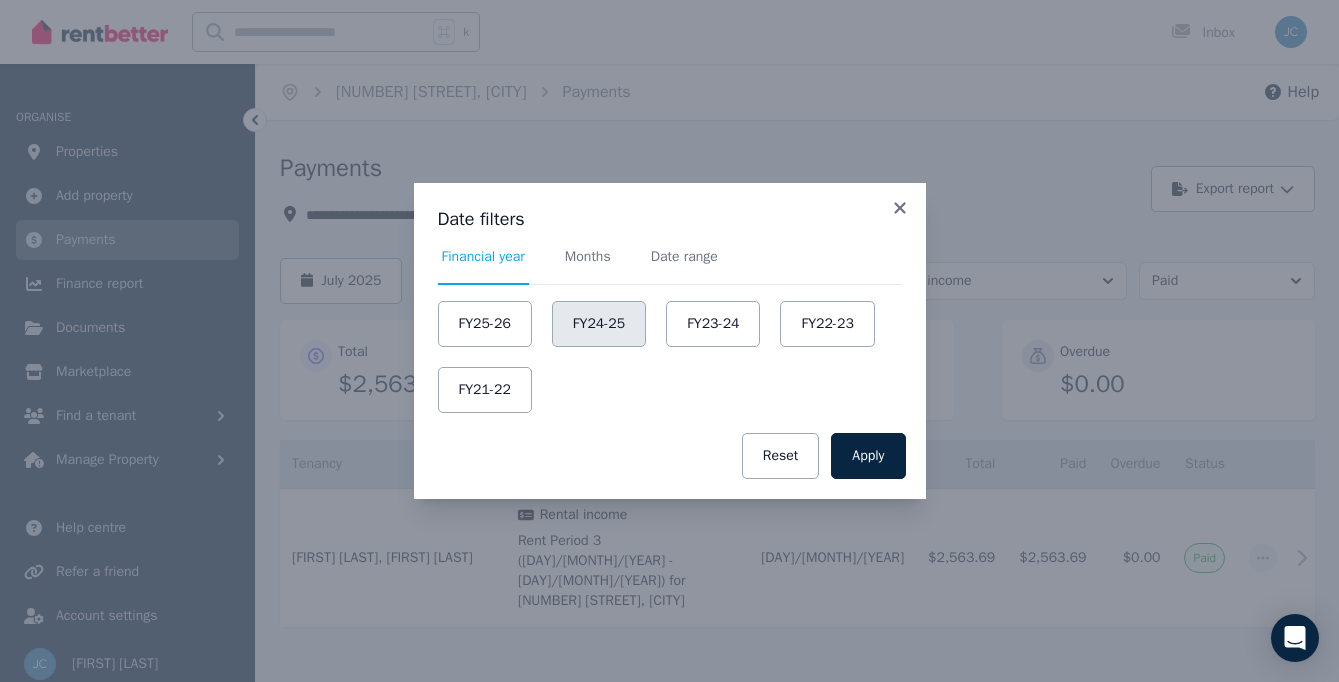 click on "FY24-25" at bounding box center (599, 324) 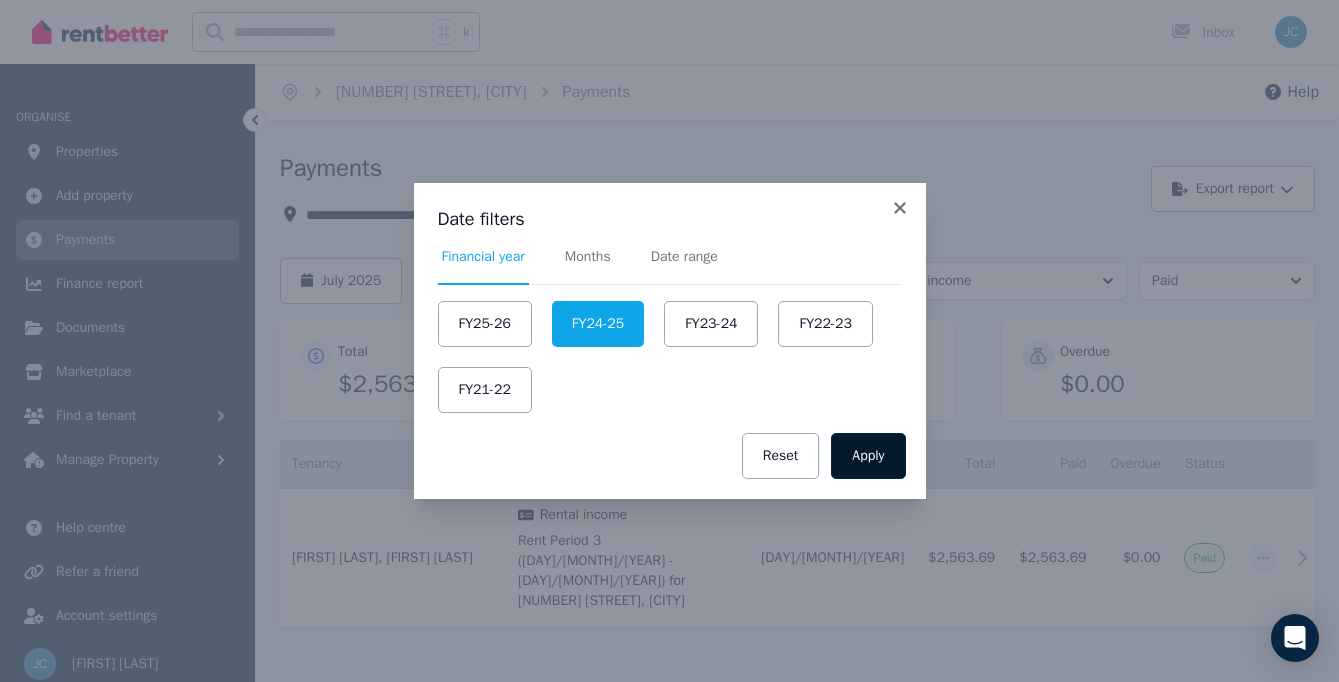 click on "Apply" at bounding box center [868, 456] 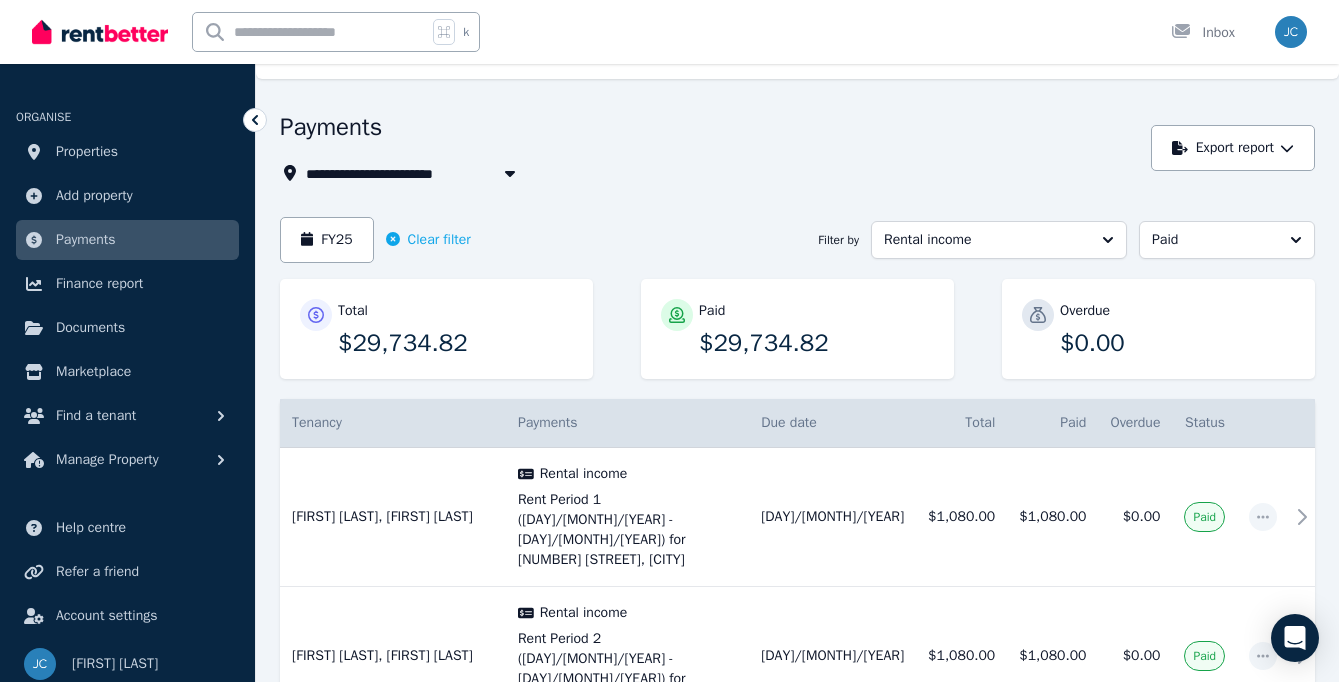 scroll, scrollTop: 40, scrollLeft: 0, axis: vertical 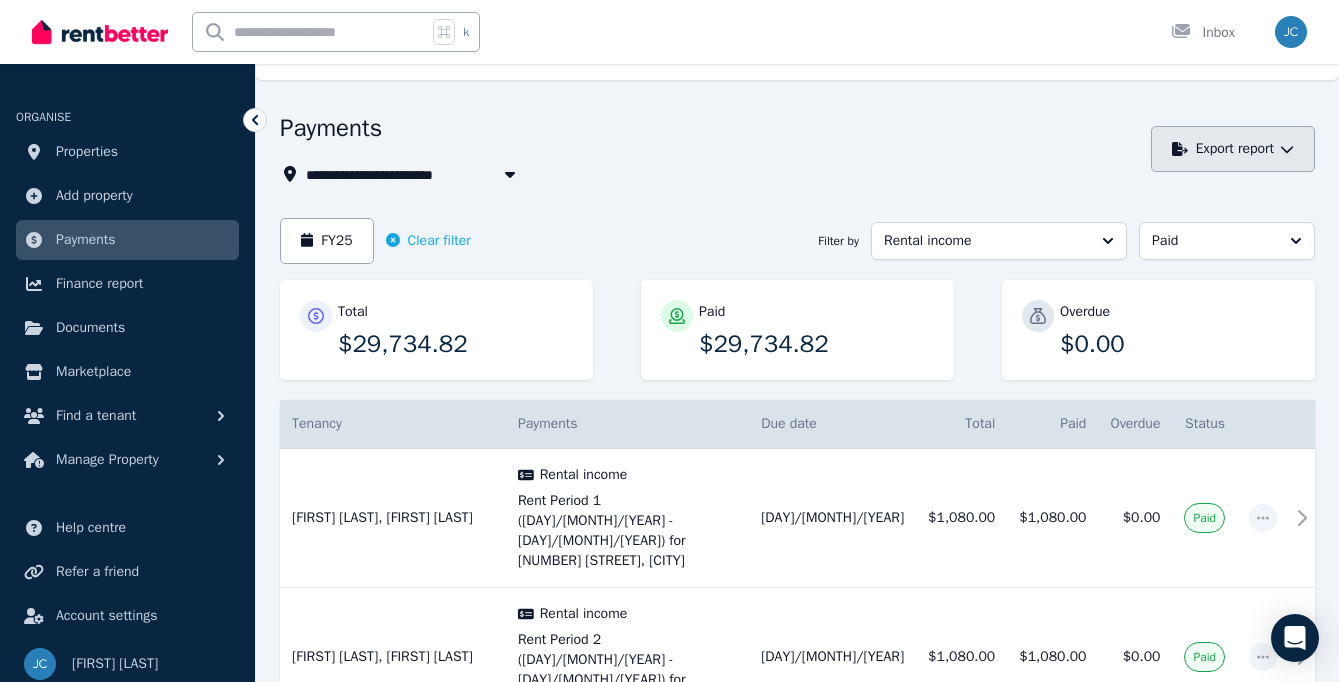 click on "Export report" at bounding box center [1233, 149] 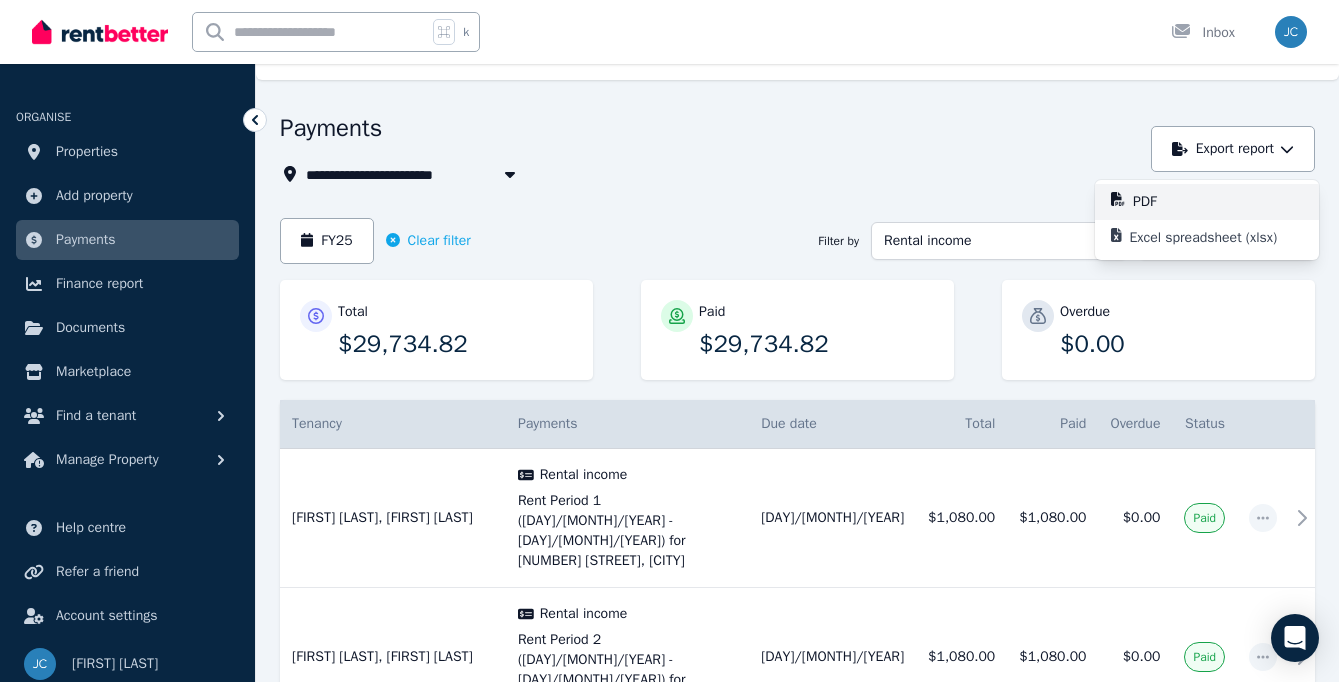 click on "PDF" at bounding box center (1153, 202) 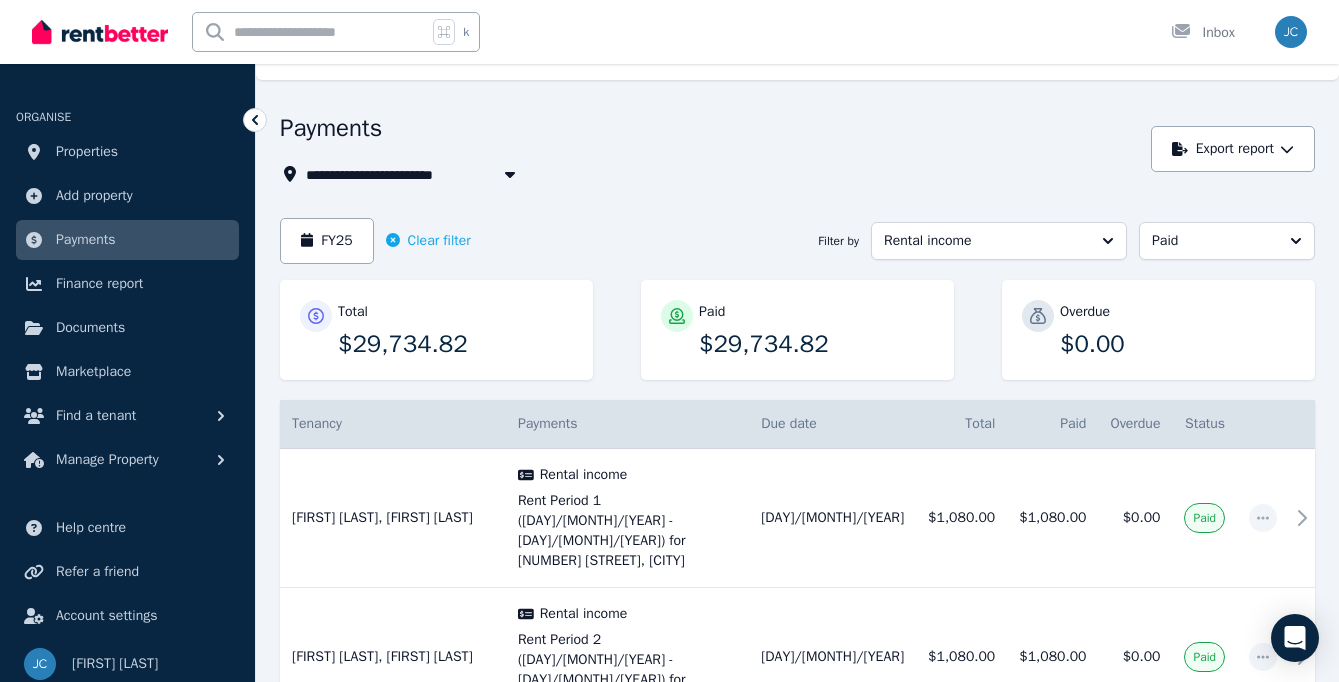 click 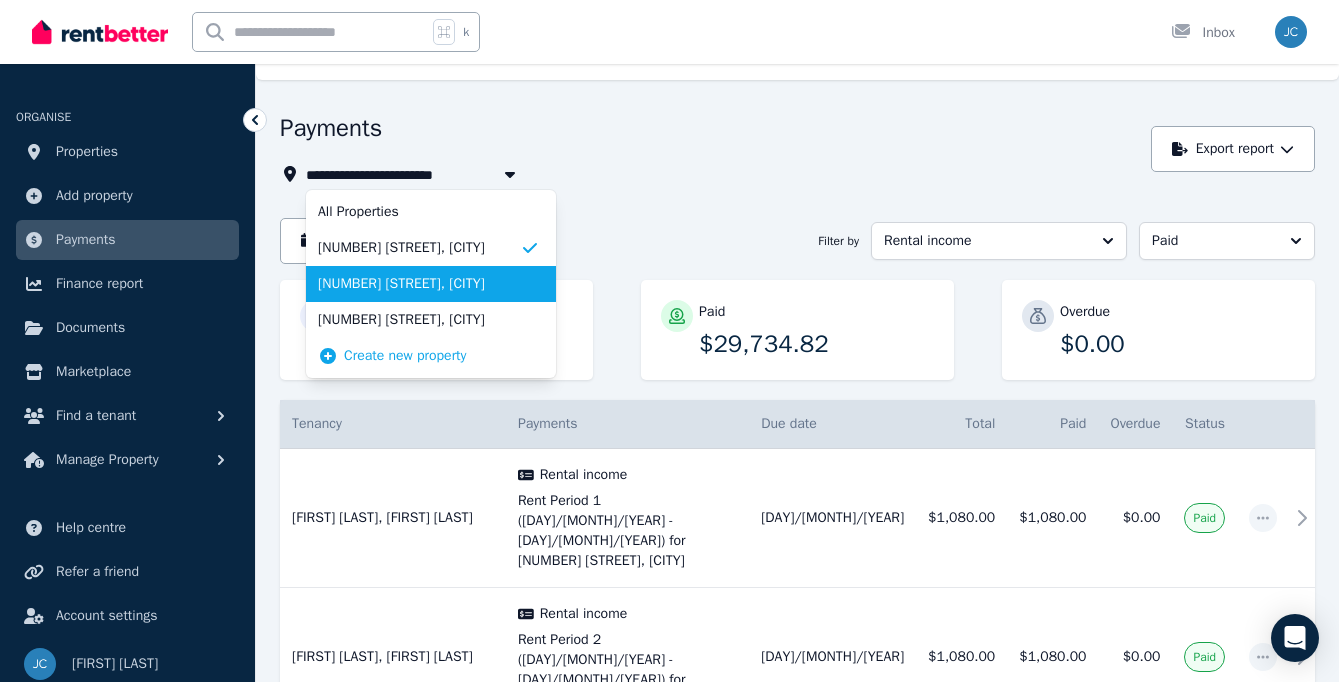 click on "[NUMBER] [STREET], [CITY]" at bounding box center (431, 284) 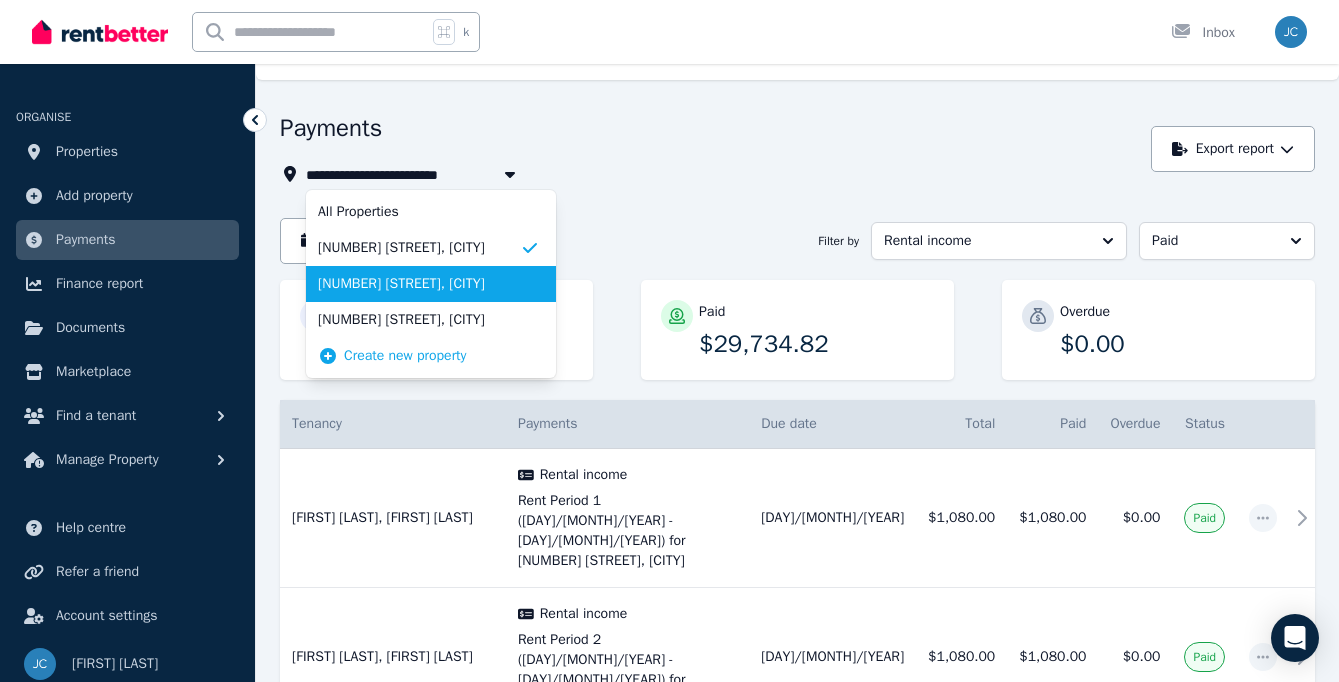 scroll, scrollTop: 0, scrollLeft: 0, axis: both 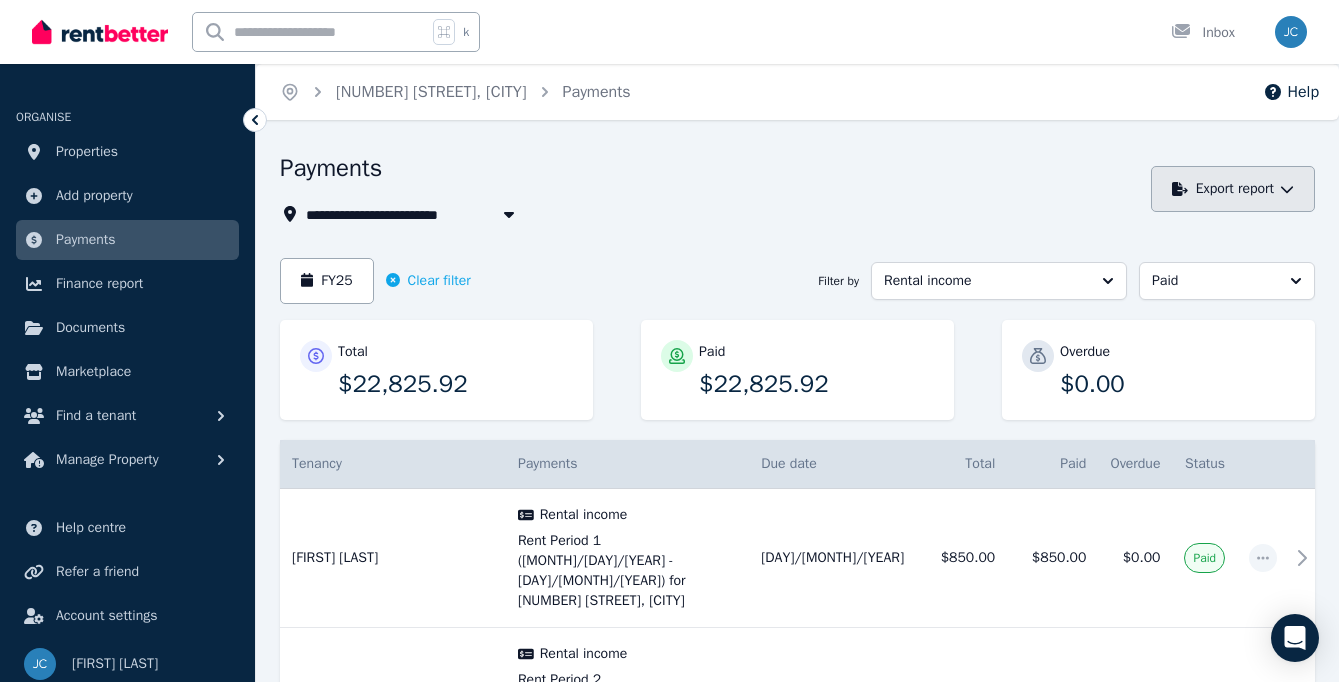 click on "Export report" at bounding box center (1233, 189) 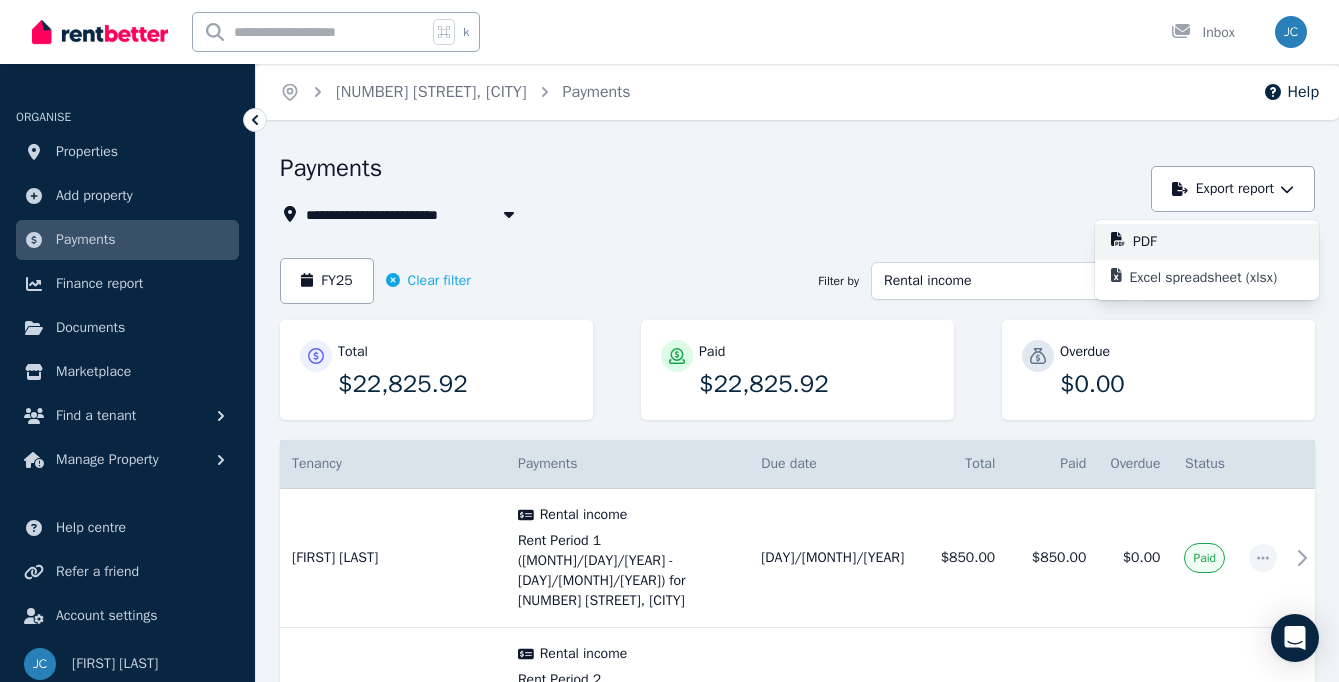 click on "PDF" at bounding box center [1153, 242] 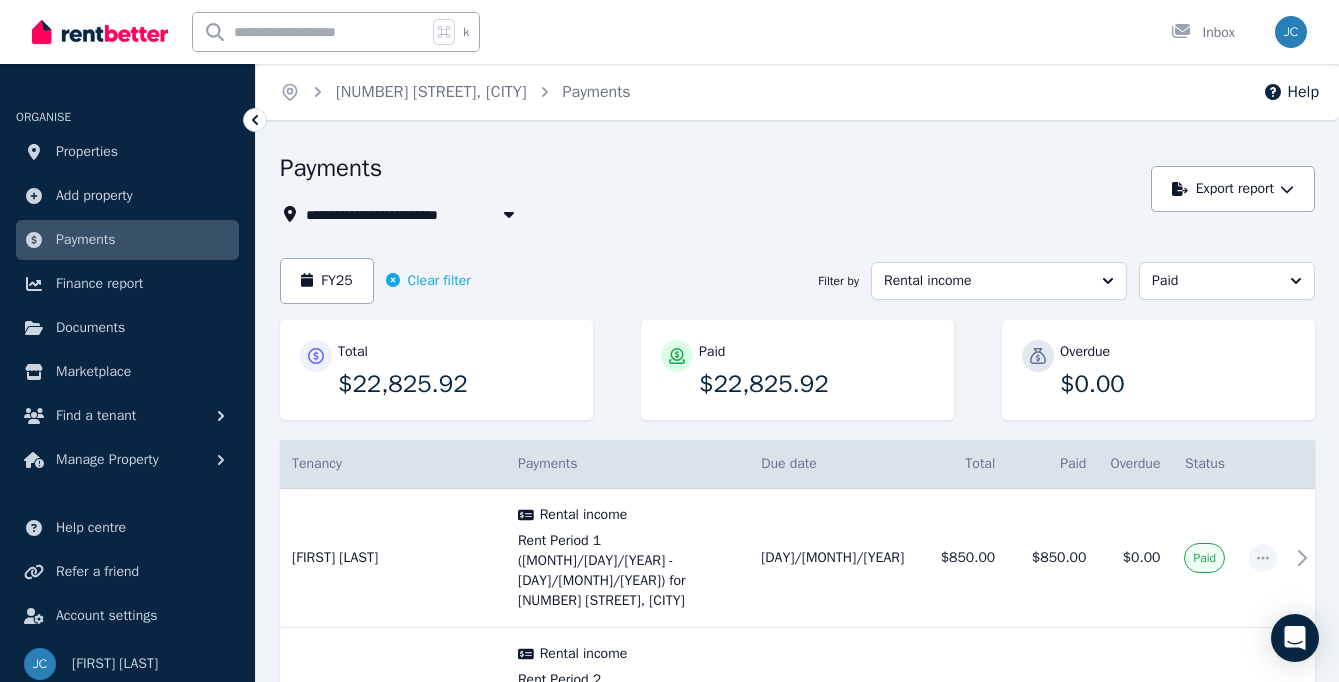 click on "[NUMBER] [STREET], [CITY]" at bounding box center (407, 214) 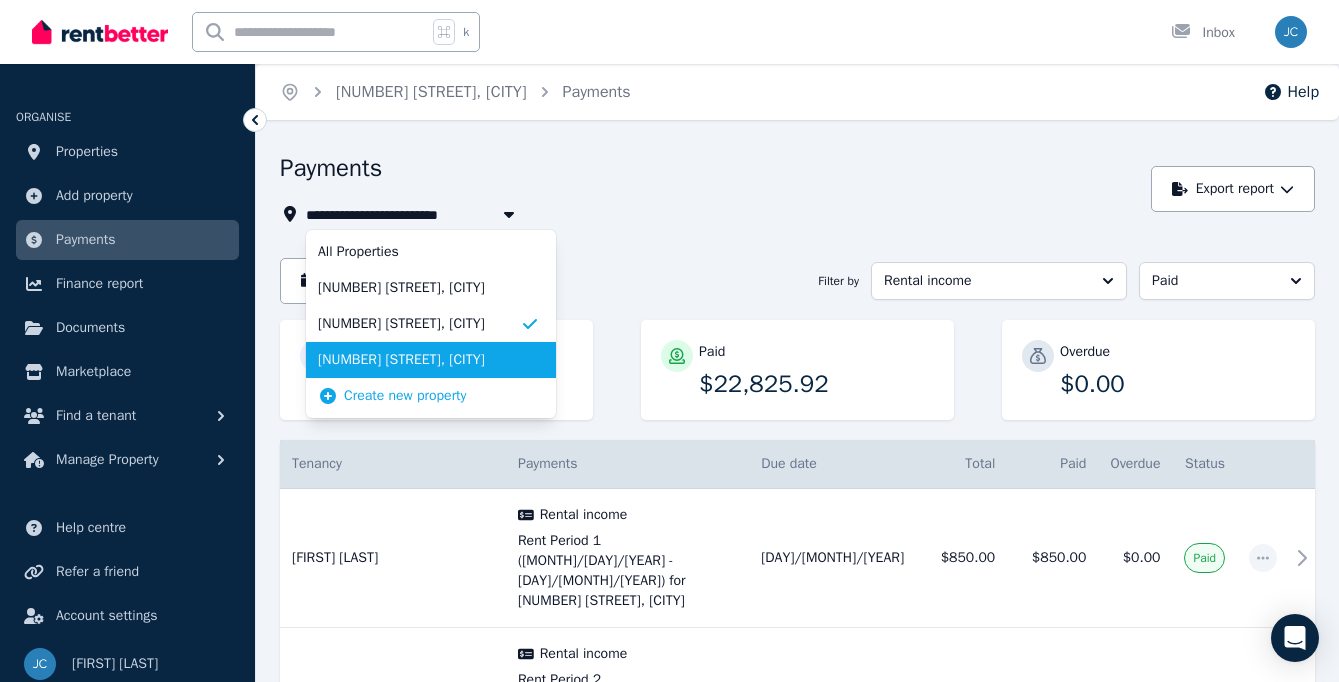 click on "[NUMBER] [STREET], [CITY]" at bounding box center [419, 360] 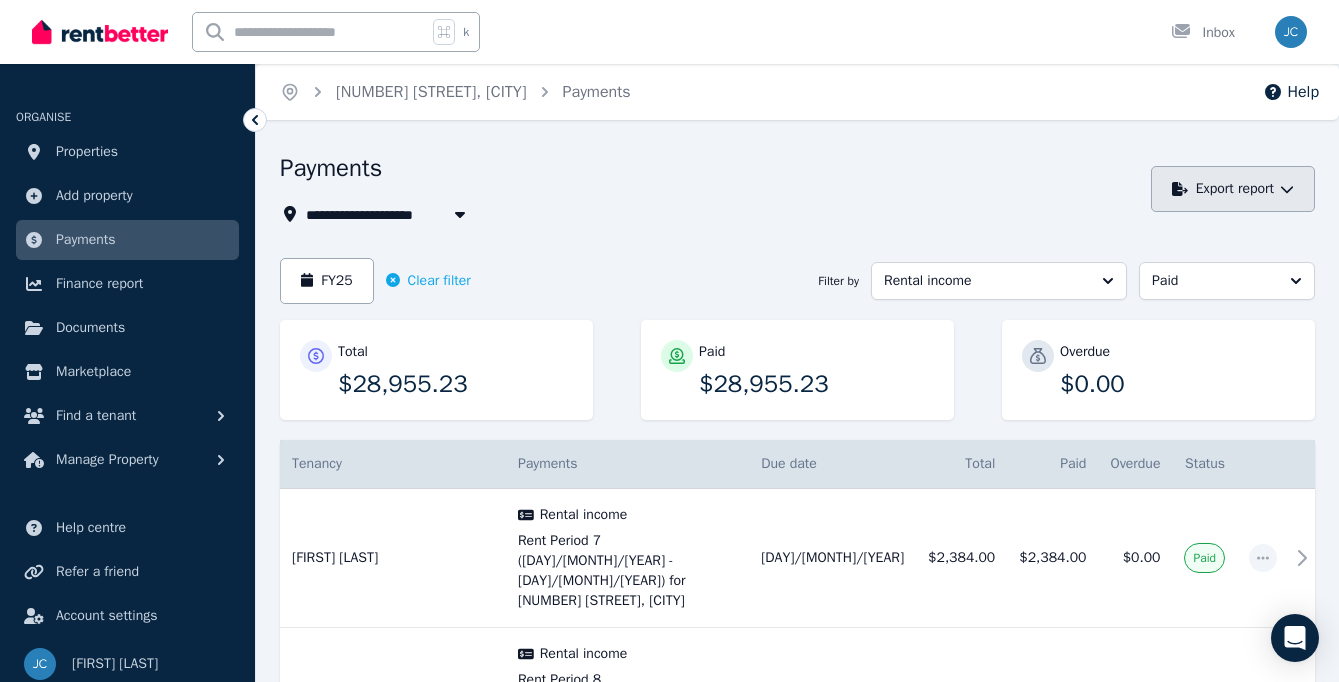 click on "Export report" at bounding box center [1233, 189] 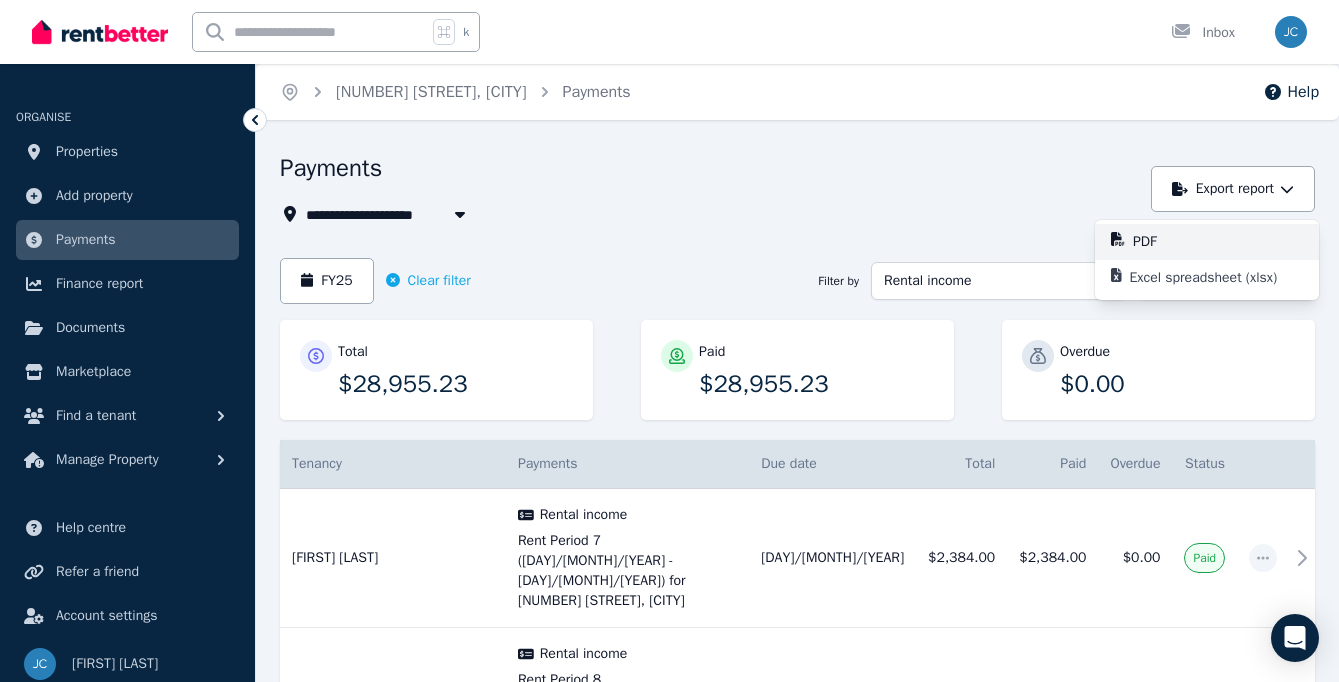 click on "PDF" at bounding box center (1207, 242) 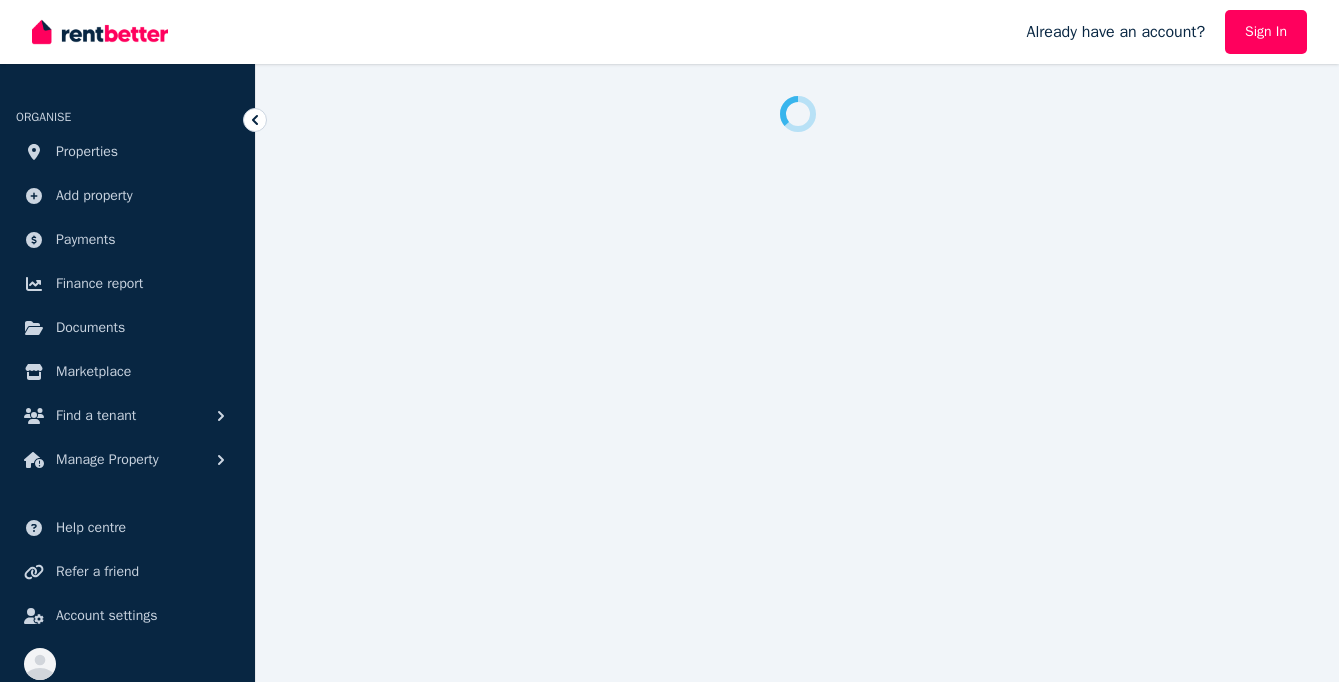scroll, scrollTop: 0, scrollLeft: 0, axis: both 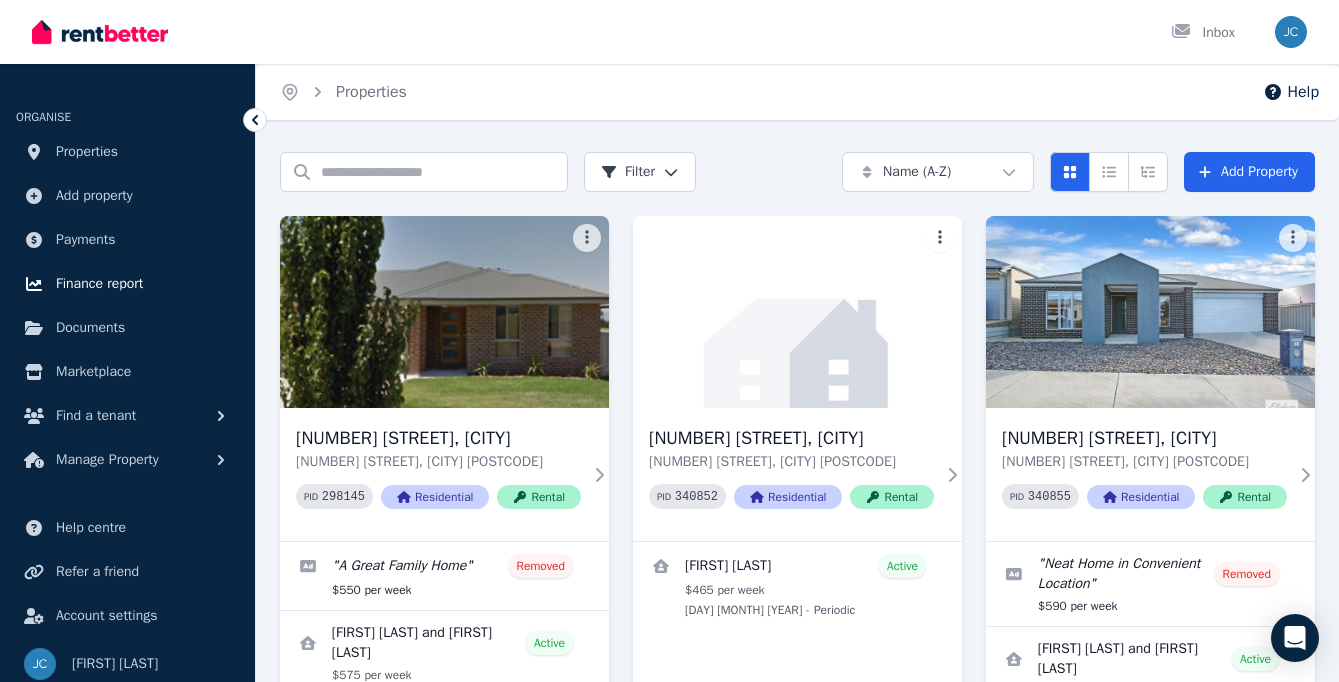 click on "Finance report" at bounding box center (99, 284) 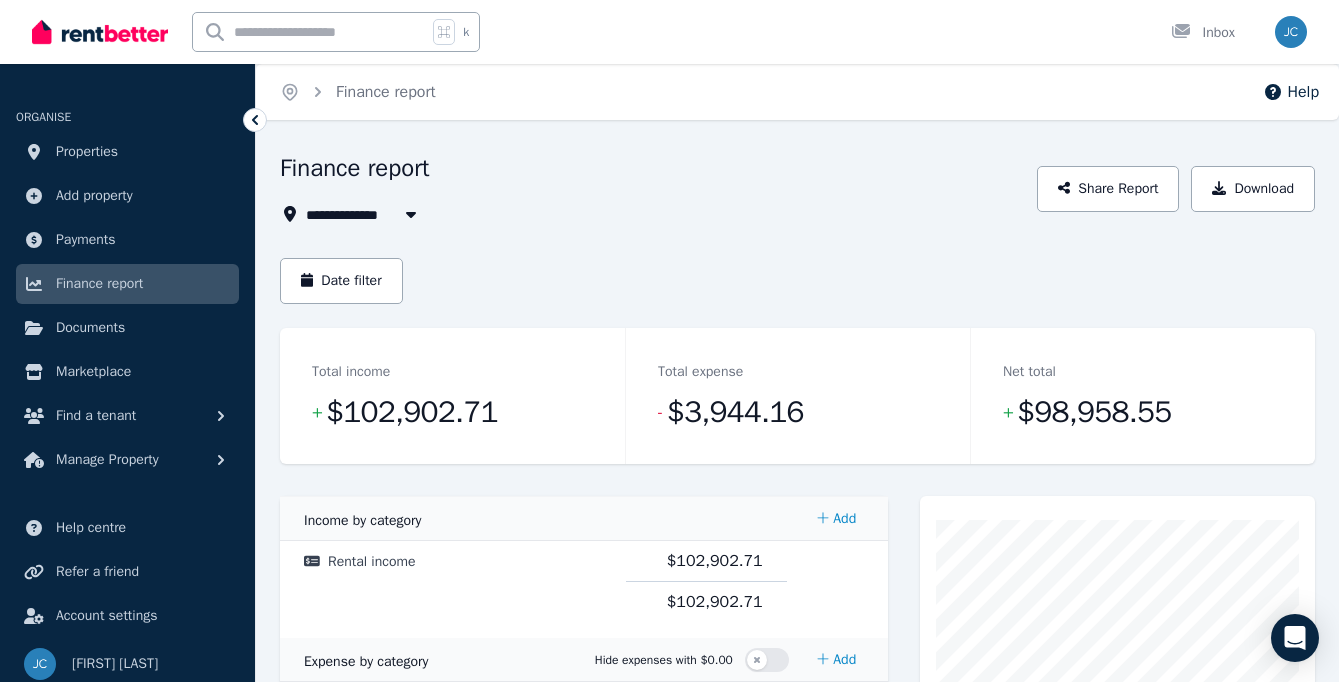click on "All Properties" at bounding box center (364, 214) 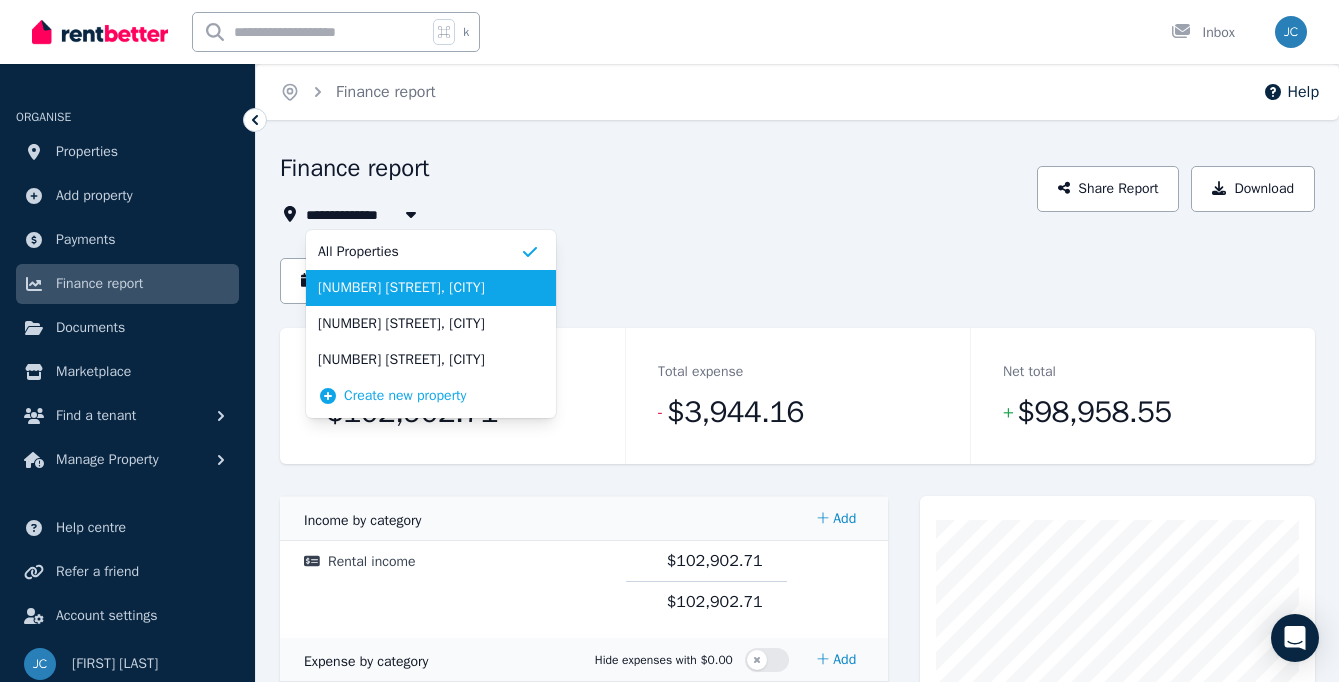 click on "[NUMBER] [STREET], [CITY]" at bounding box center [419, 288] 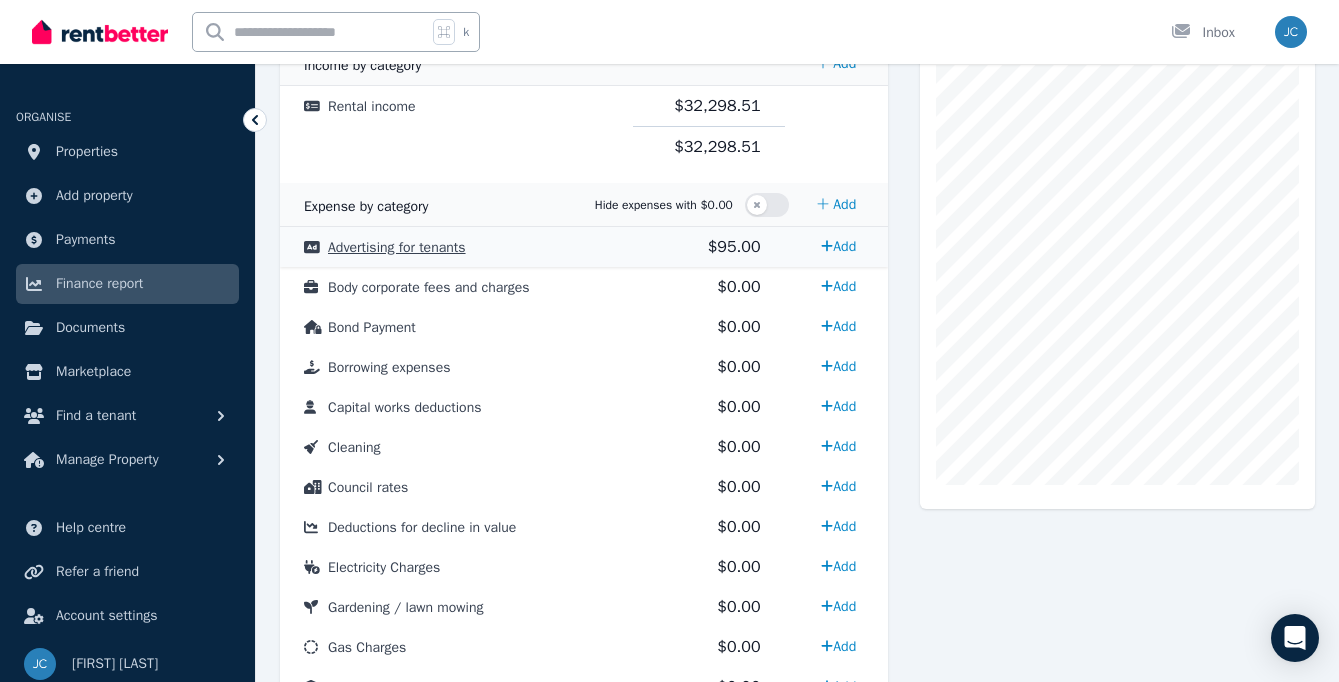 scroll, scrollTop: 458, scrollLeft: 0, axis: vertical 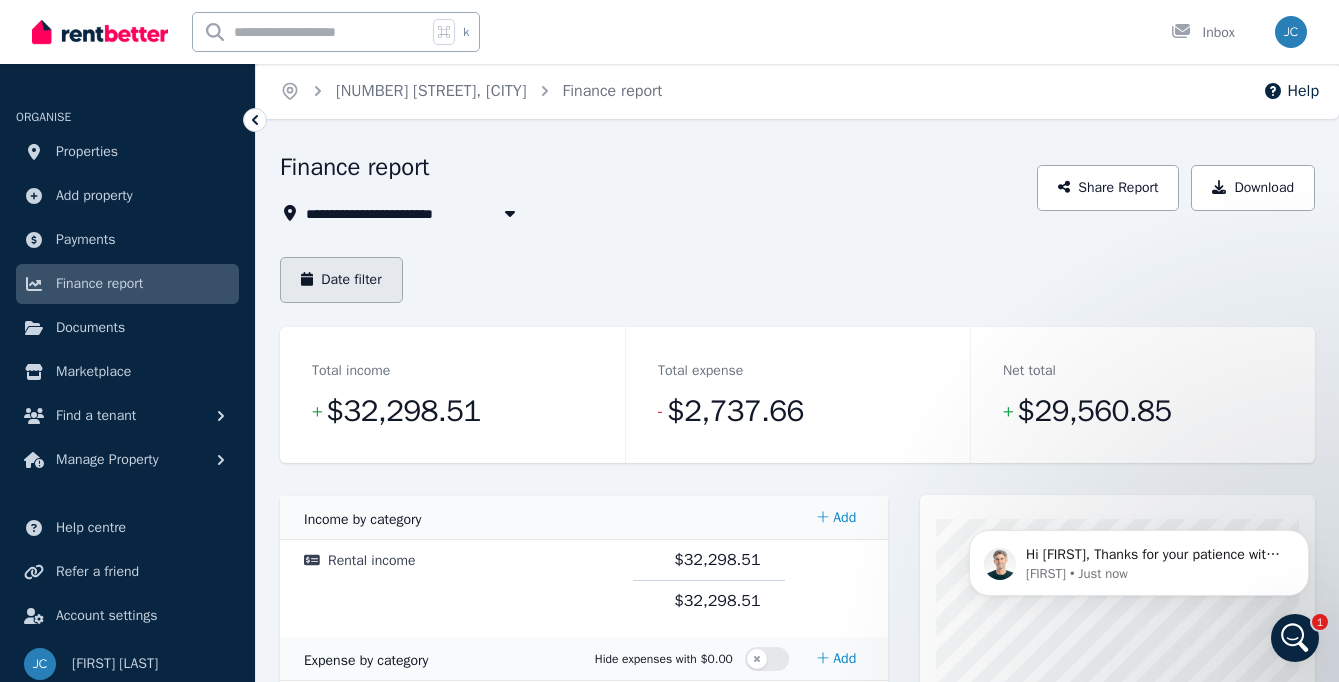 click on "Date filter" at bounding box center [341, 280] 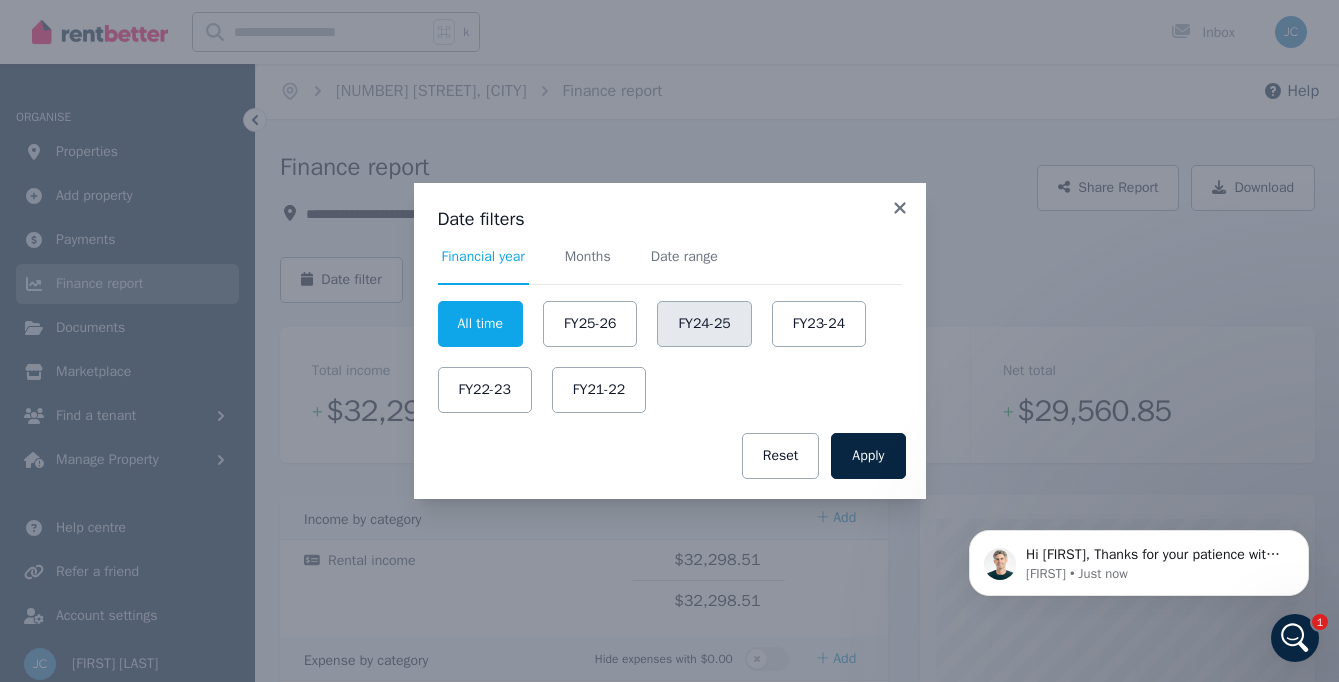 click on "FY24-25" at bounding box center (704, 324) 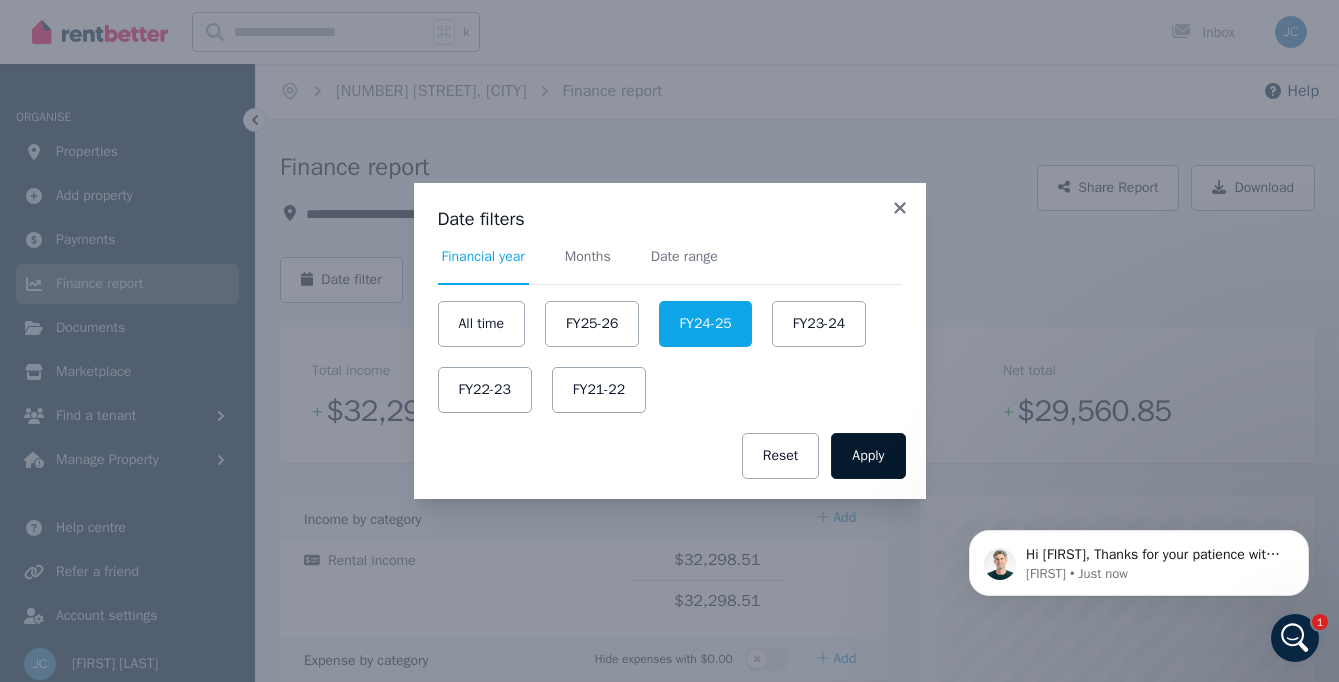 click on "Apply" at bounding box center [868, 456] 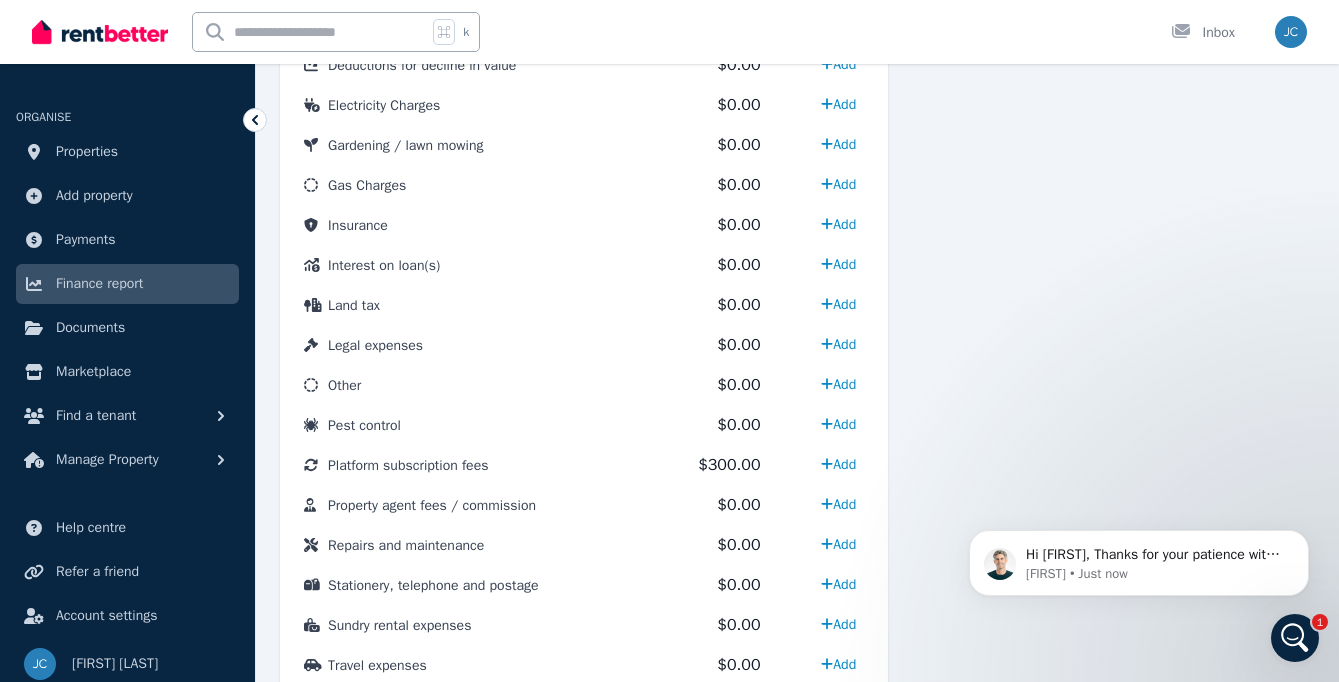 scroll, scrollTop: 919, scrollLeft: 0, axis: vertical 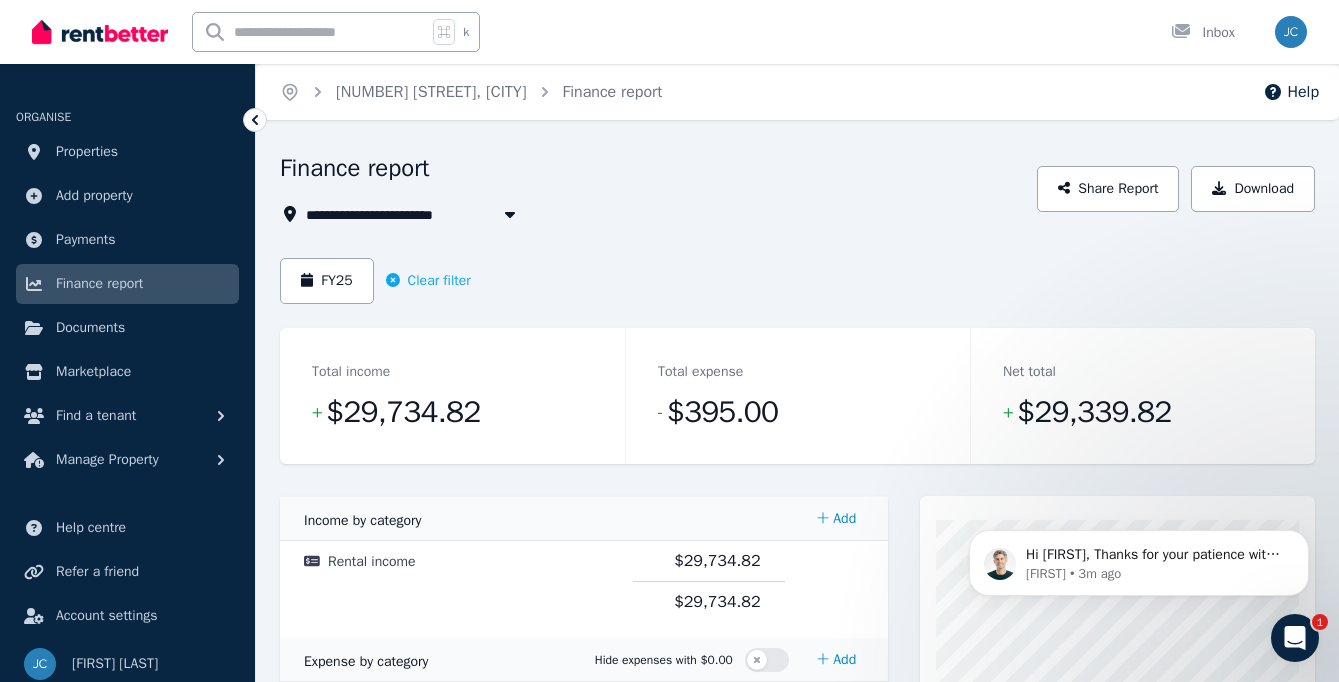 click on "[NUMBER] [STREET], [CITY]" at bounding box center (407, 214) 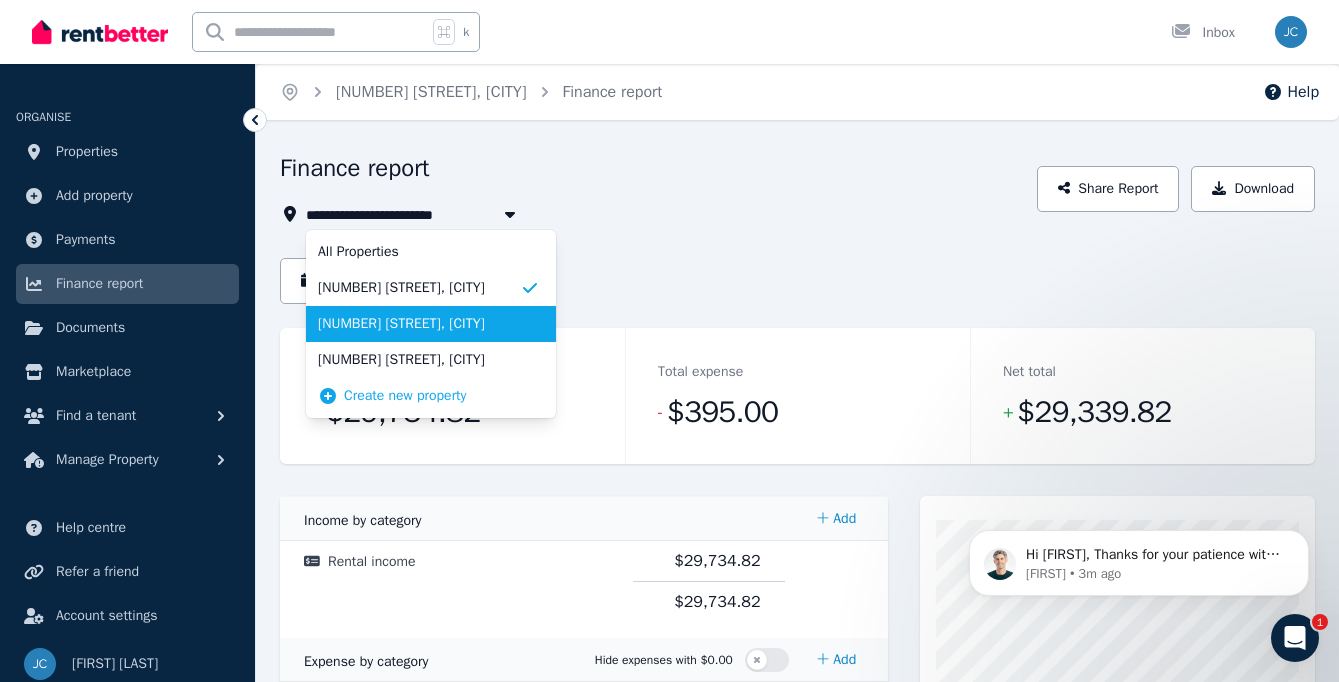 click on "[NUMBER] [STREET], [CITY]" at bounding box center [419, 324] 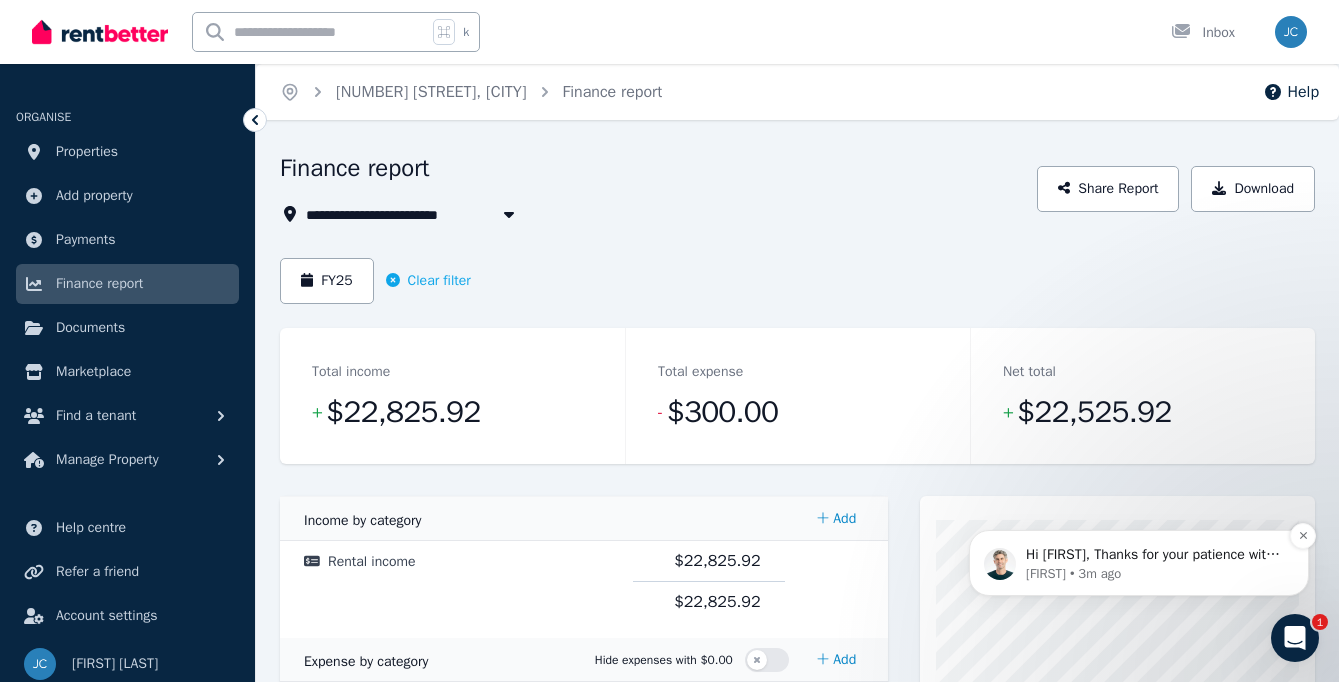click on "Hi Jodi,  Thanks for your patience with this one. Unfortunately we don’t have a partner available at the moment to complete a condition report in that area. We’re working on expanding our network, so hopefully we’ll have someone in the near future.  Cheers, Jeremy + The RentBetter Team" at bounding box center (1155, 555) 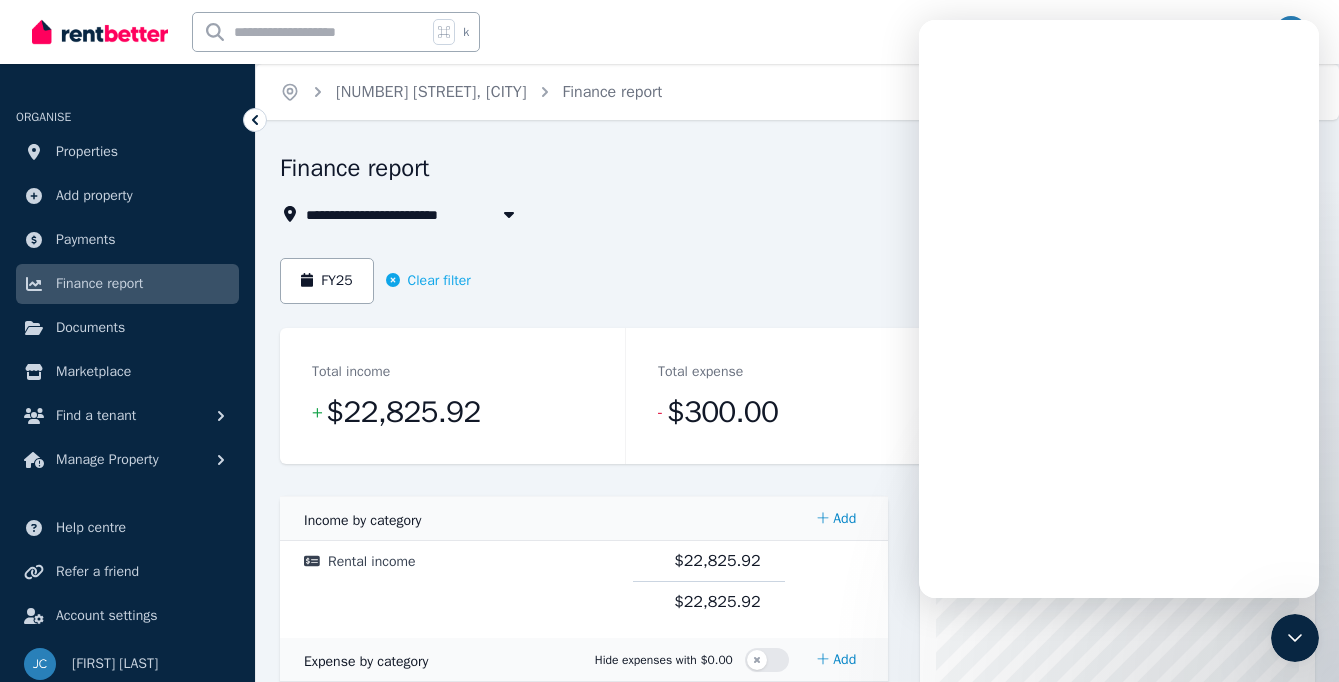 scroll, scrollTop: 0, scrollLeft: 0, axis: both 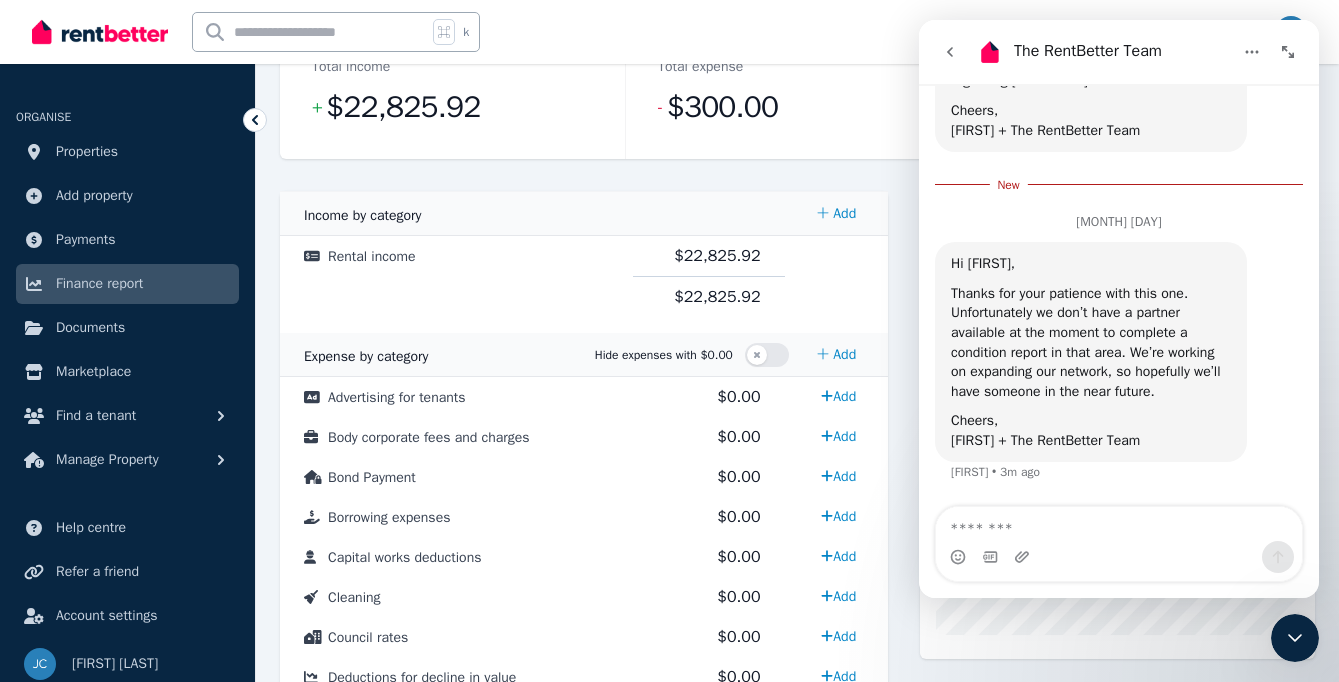 click on "k Inbox" at bounding box center (635, 32) 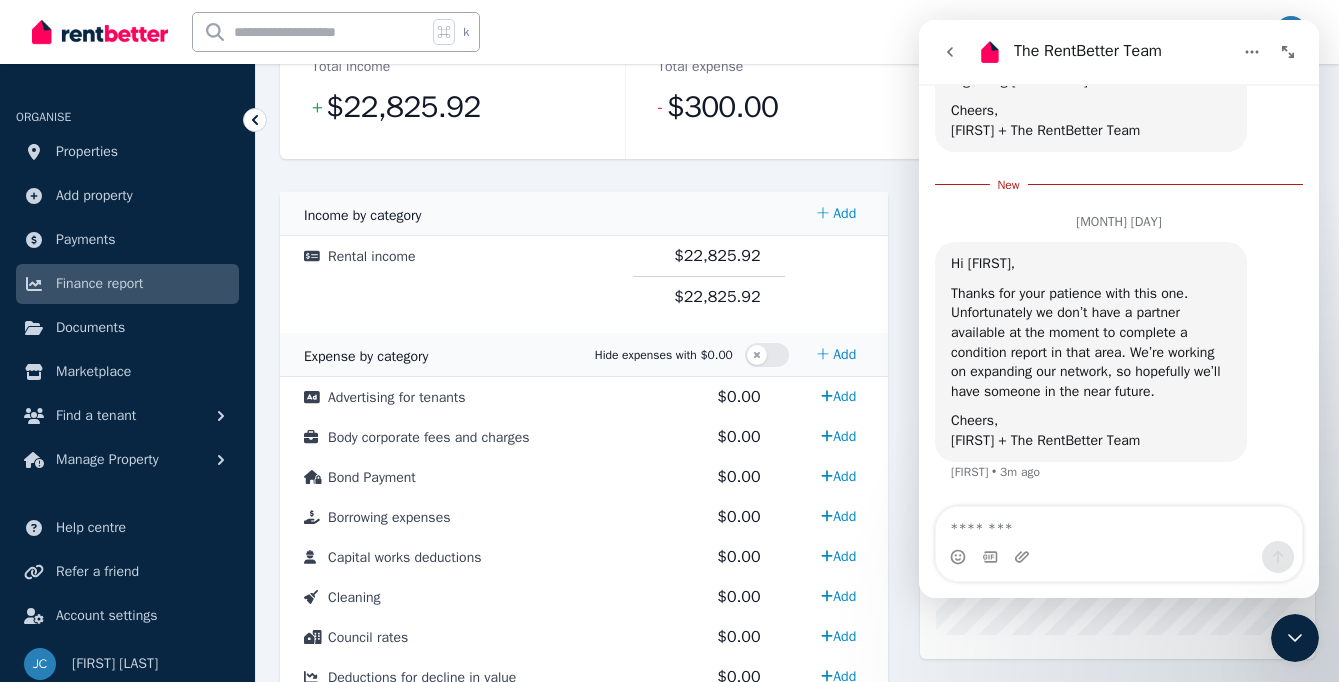 click 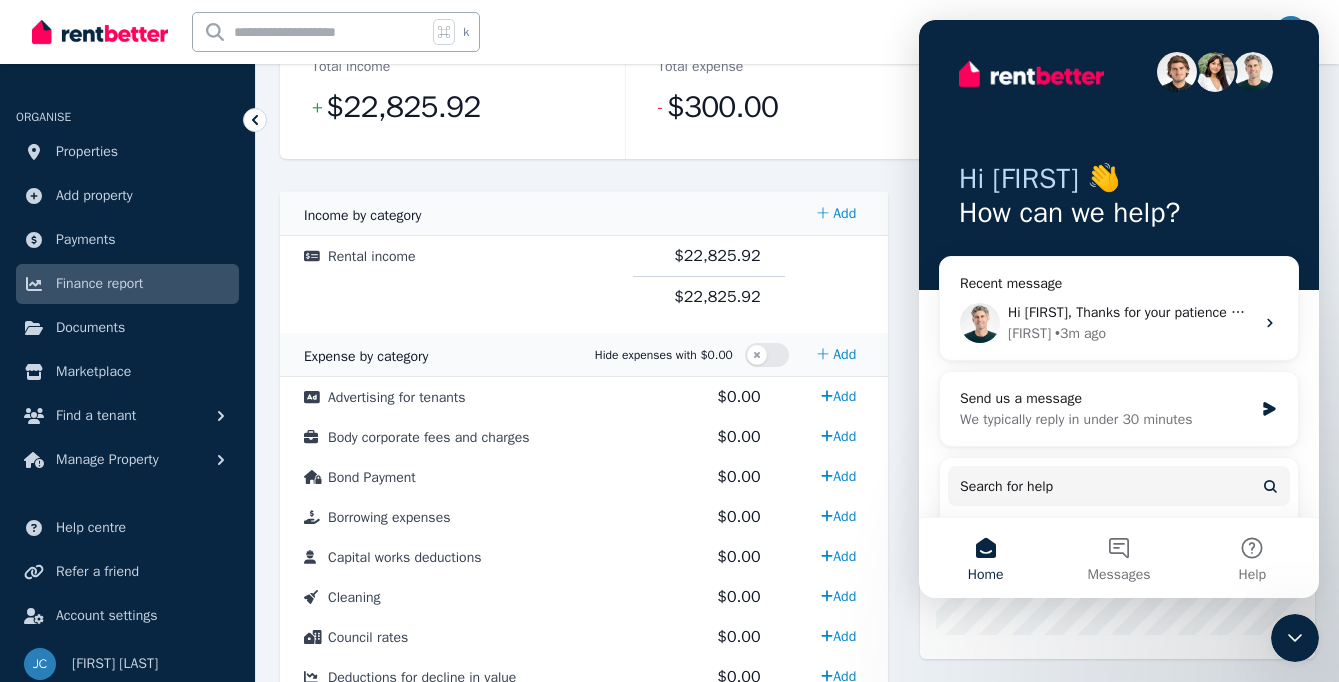 click 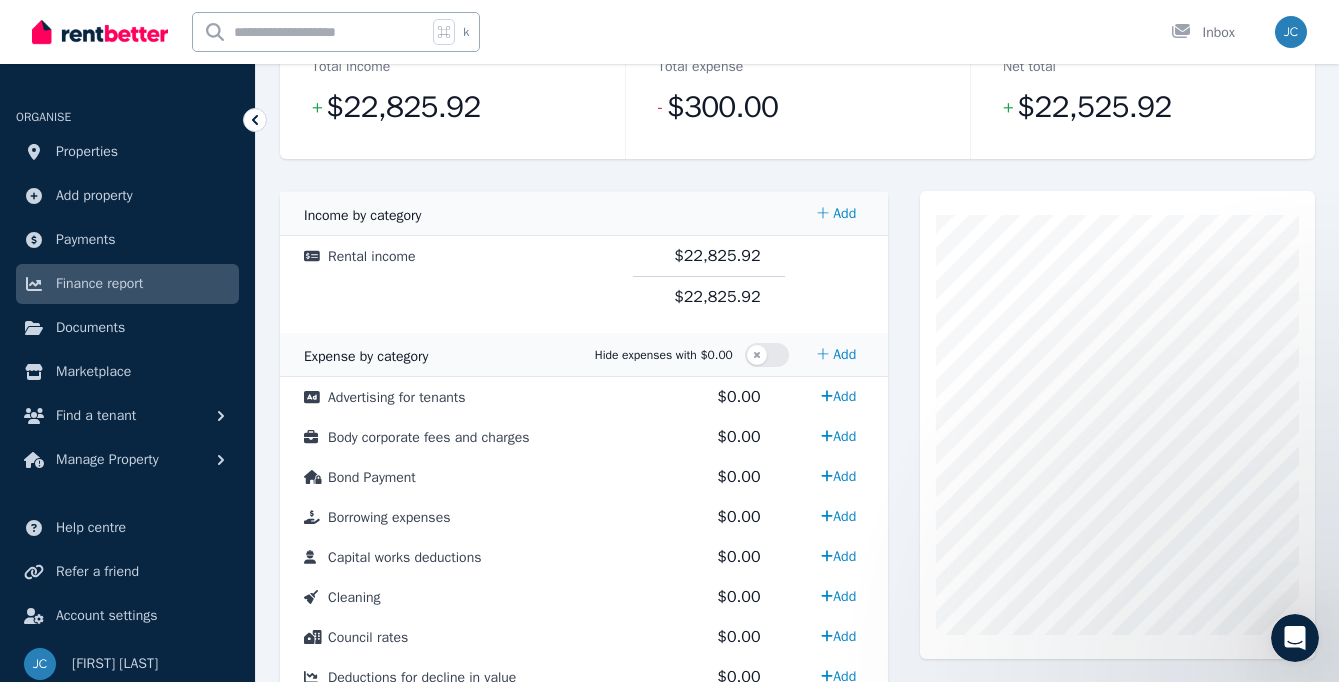 scroll, scrollTop: 0, scrollLeft: 0, axis: both 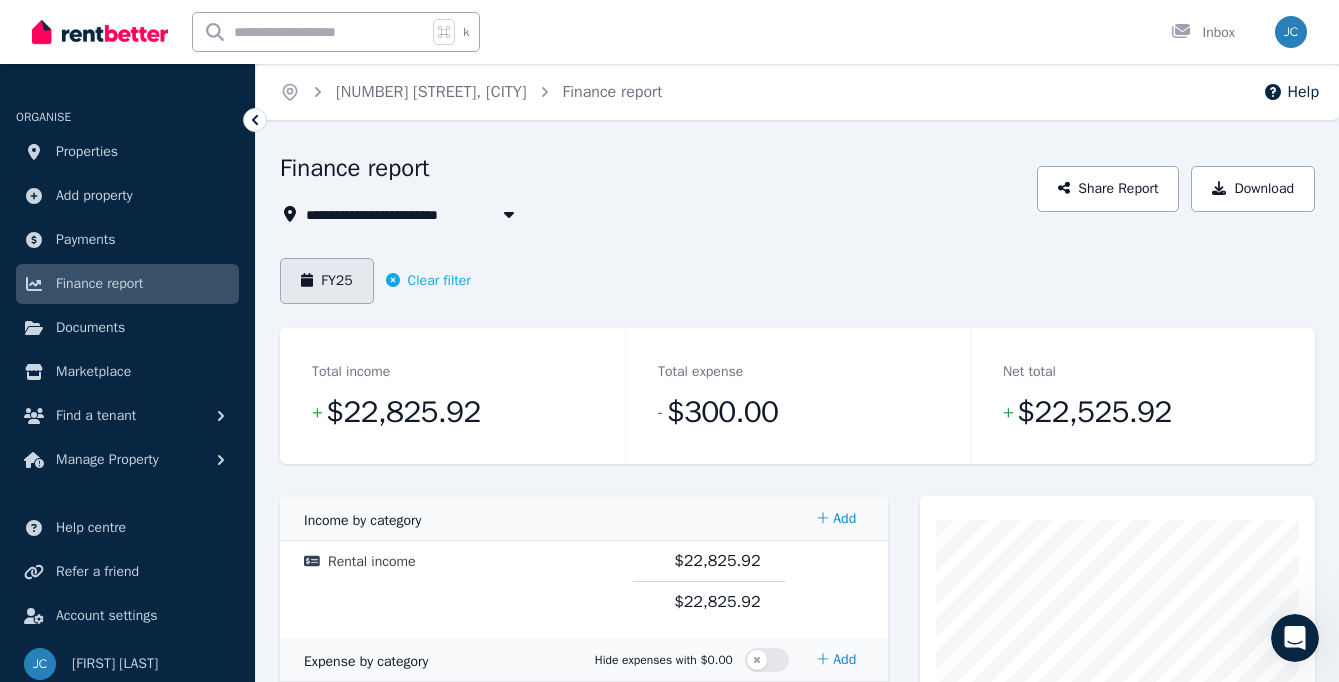 click on "FY25" at bounding box center (327, 281) 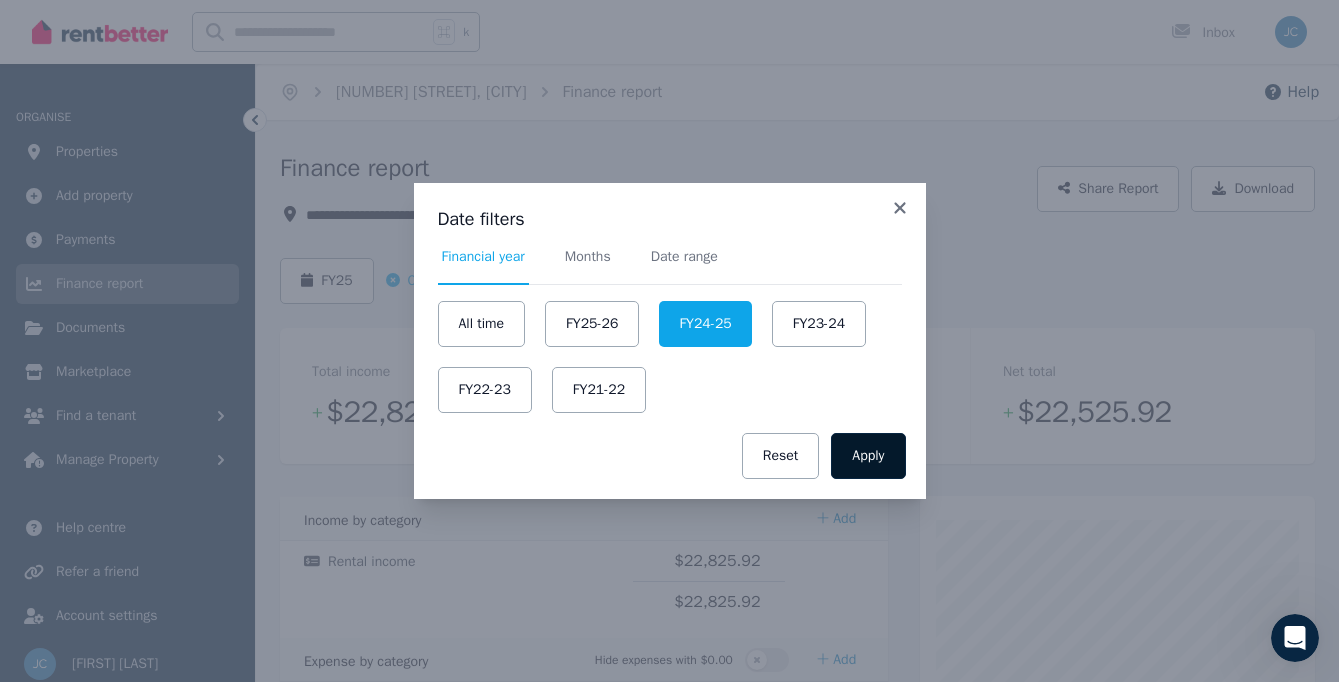 click on "Apply" at bounding box center [868, 456] 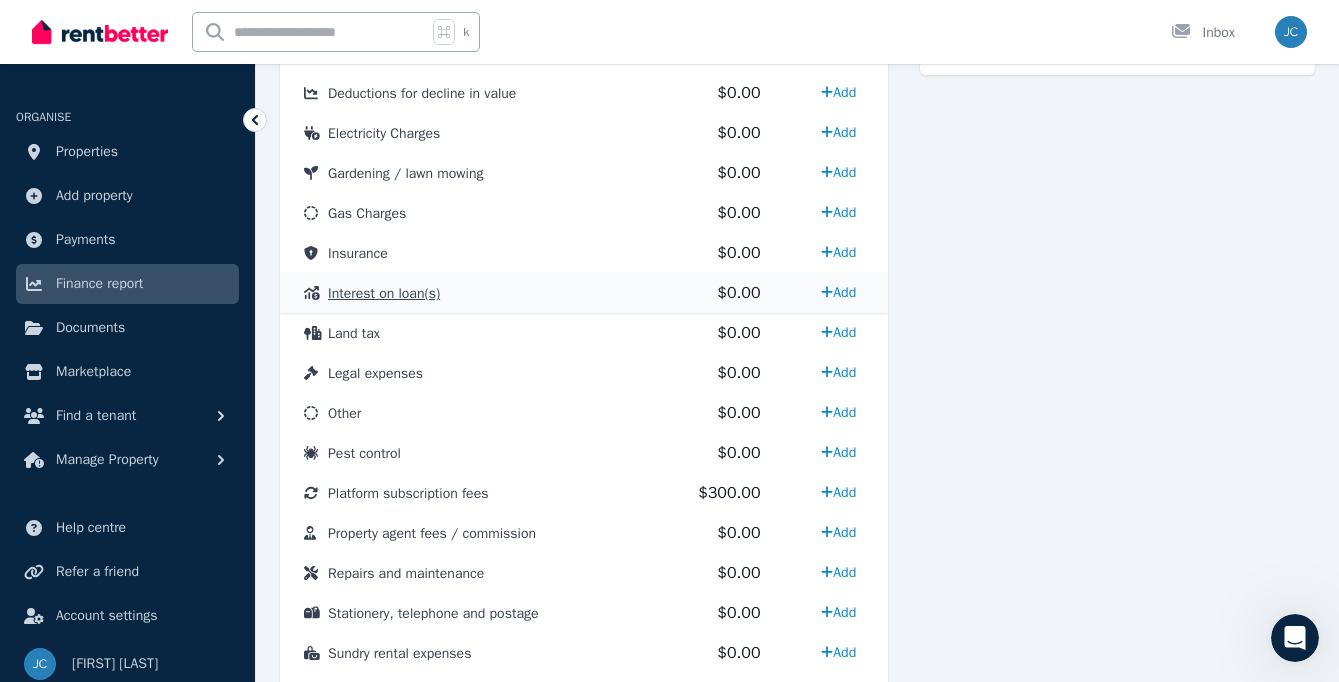 scroll, scrollTop: 900, scrollLeft: 0, axis: vertical 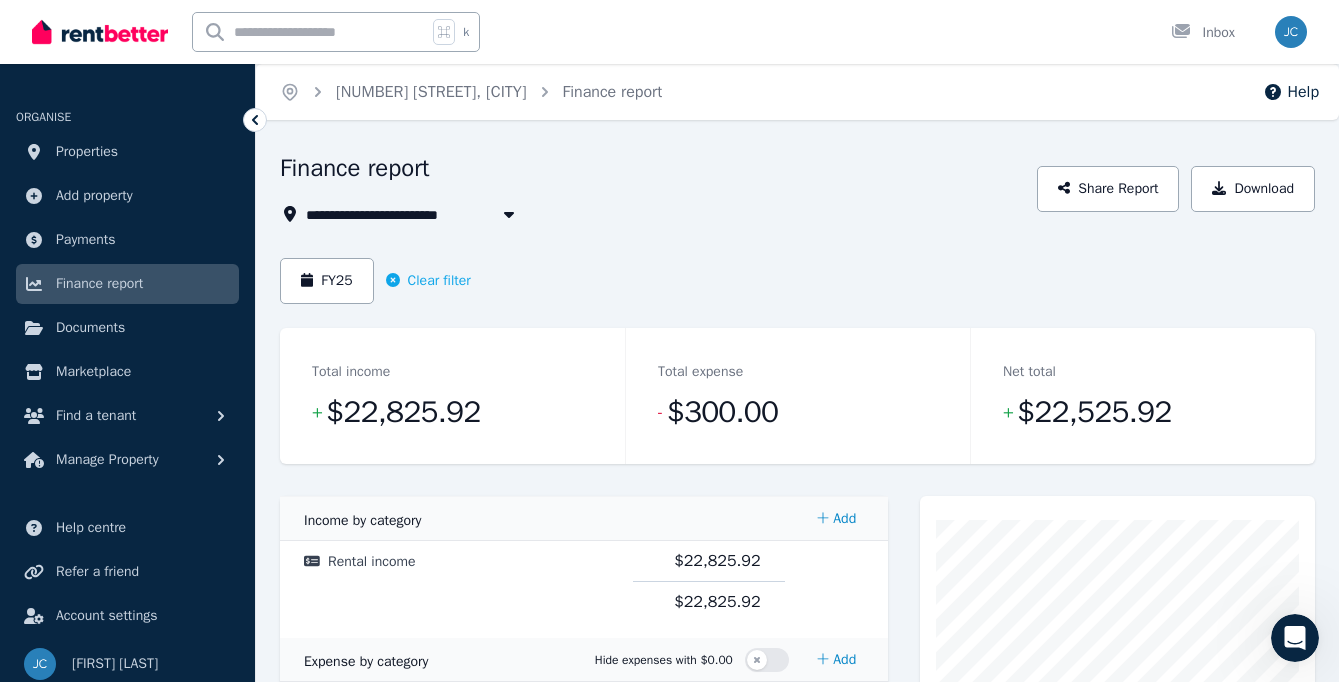 click on "[NUMBER] [STREET], [CITY]" at bounding box center [407, 214] 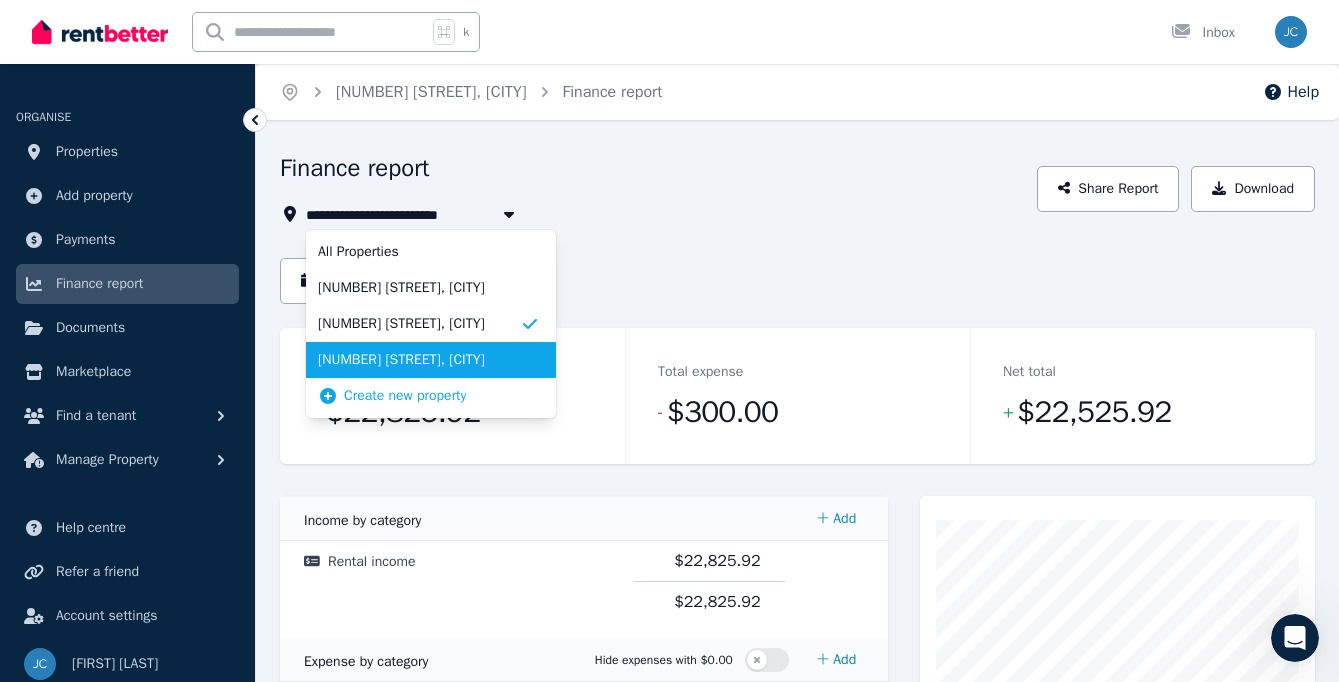 click on "[NUMBER] [STREET], [CITY]" at bounding box center (419, 360) 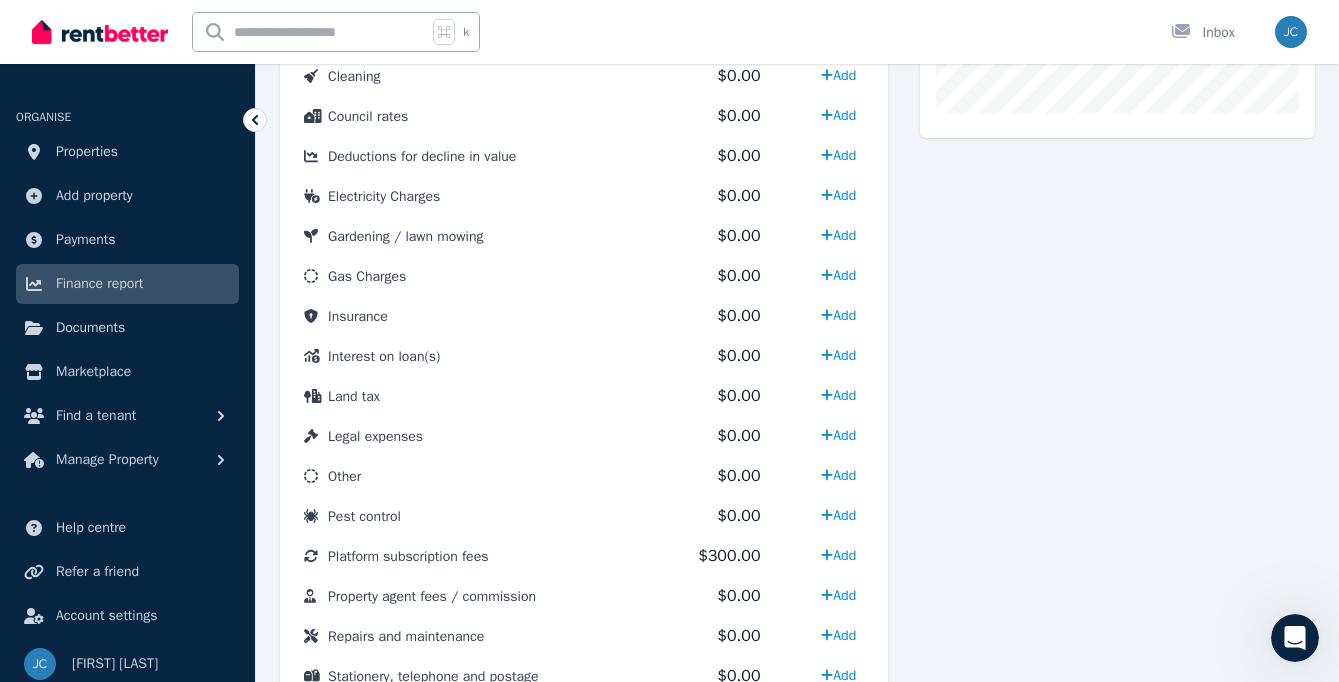 scroll, scrollTop: 828, scrollLeft: 0, axis: vertical 